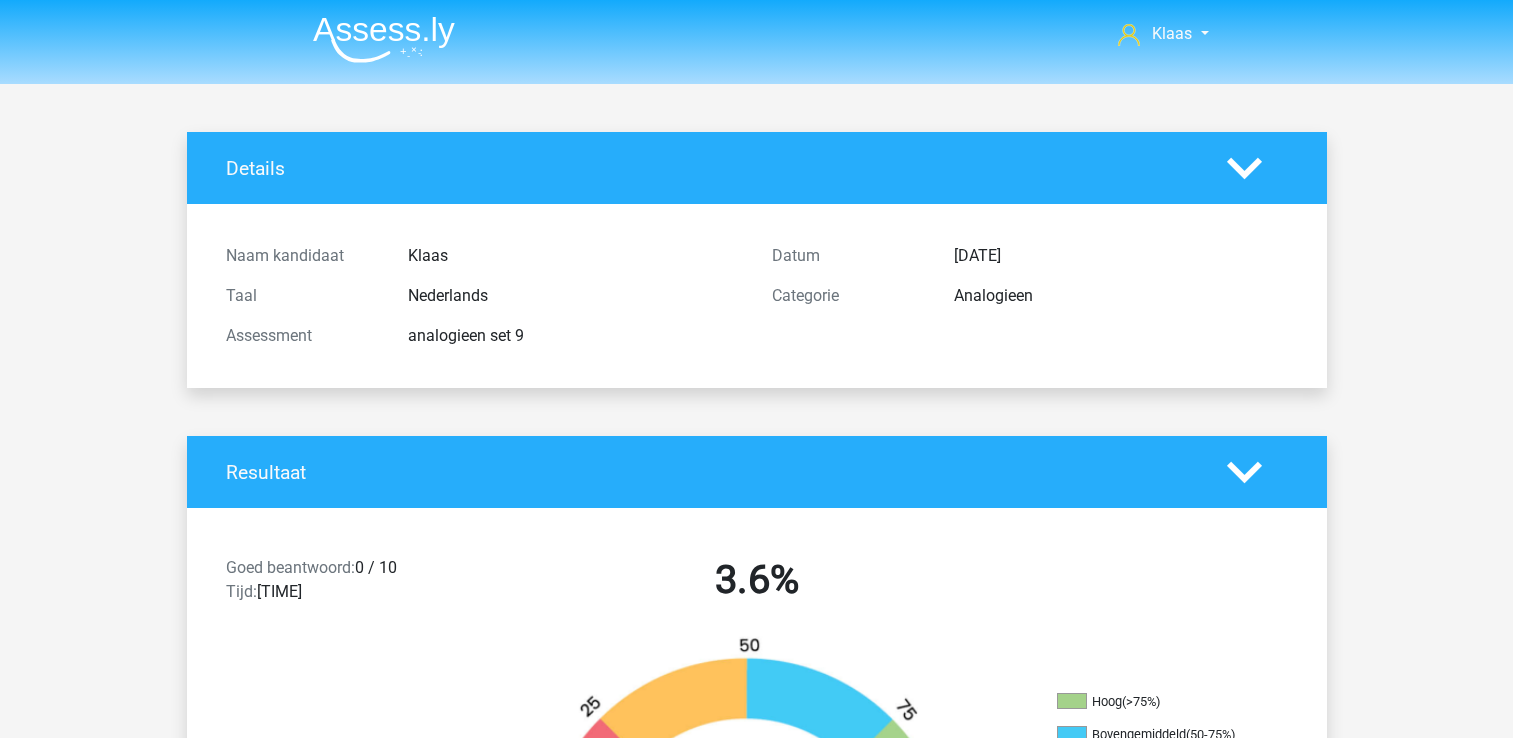 scroll, scrollTop: 400, scrollLeft: 0, axis: vertical 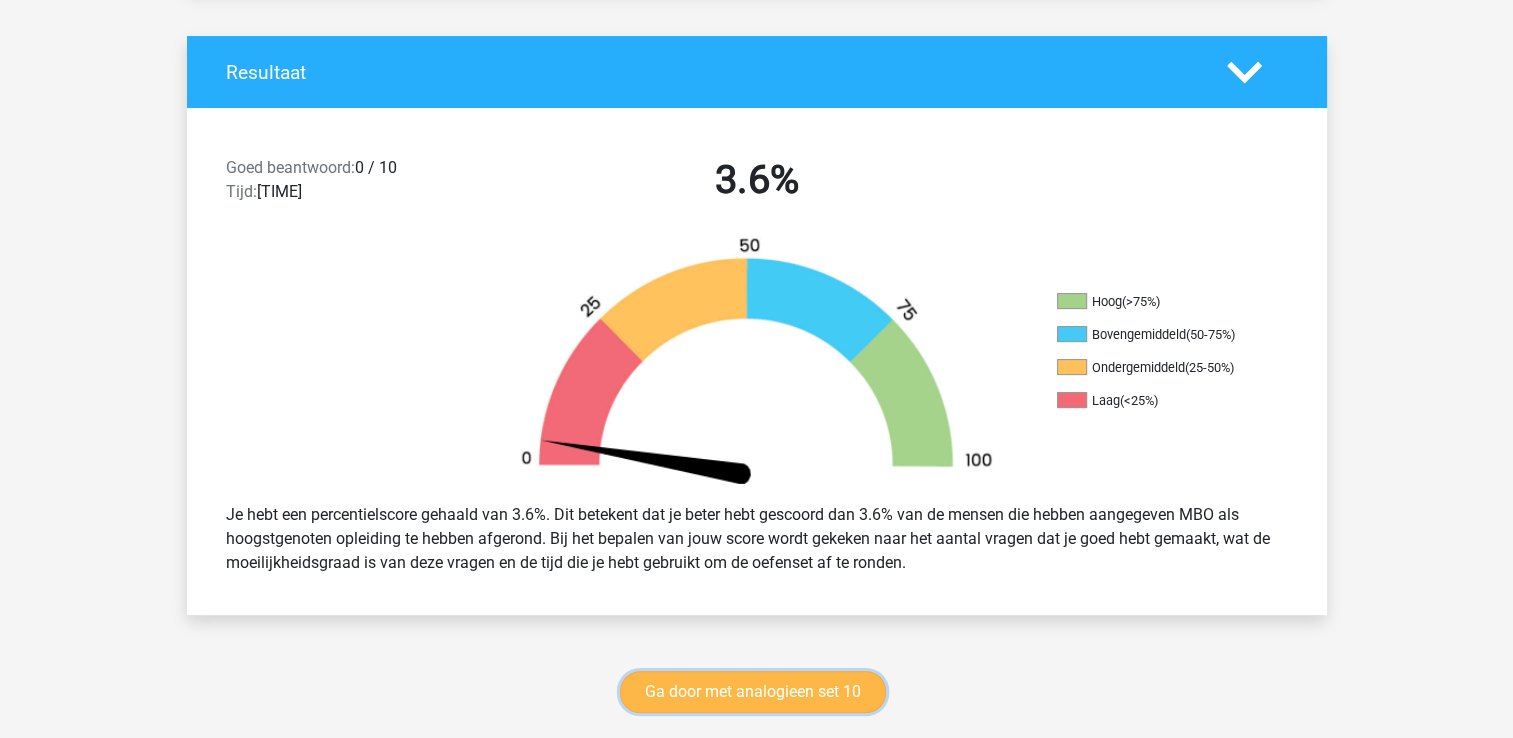 click on "Ga door met analogieen set 10" at bounding box center (753, 692) 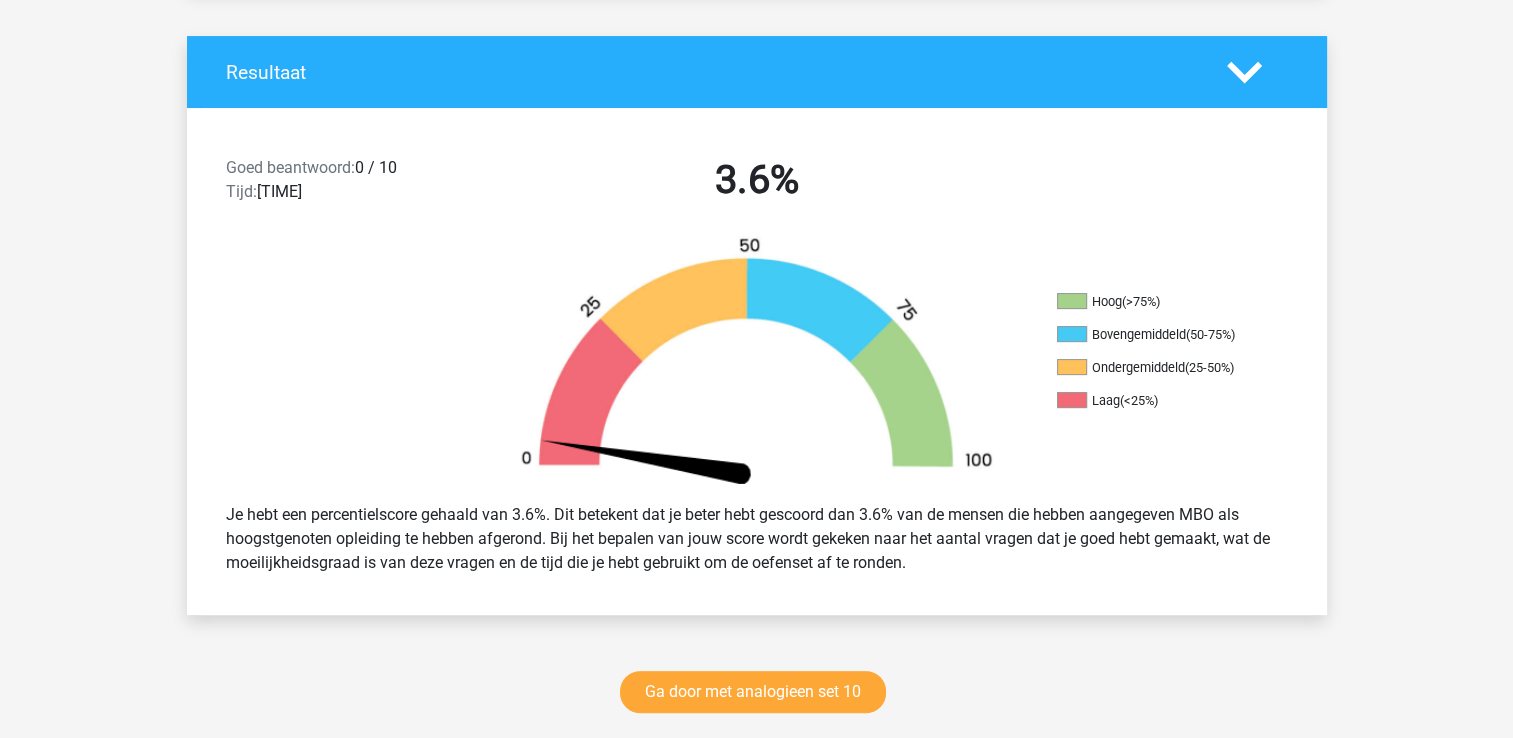 scroll, scrollTop: 0, scrollLeft: 0, axis: both 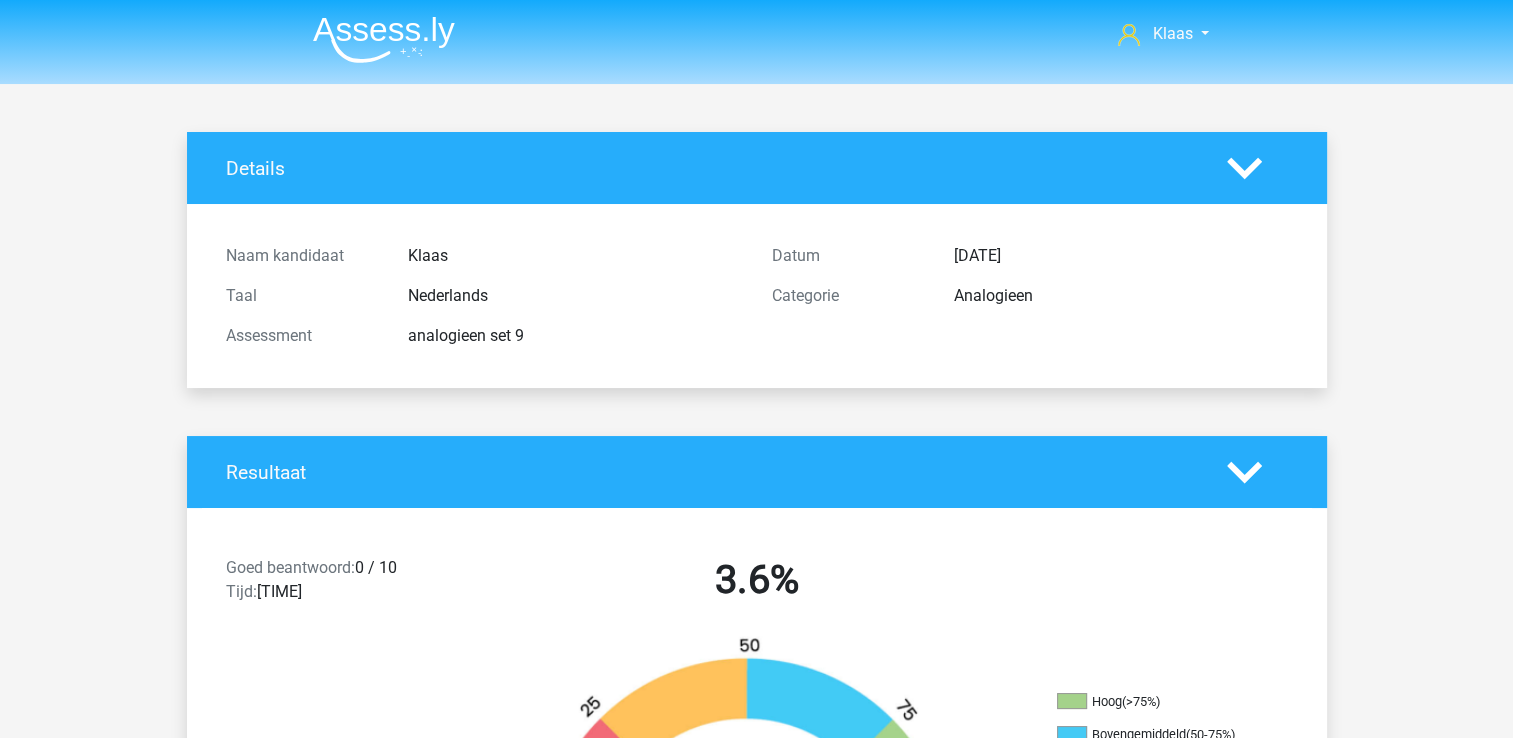 click at bounding box center (384, 39) 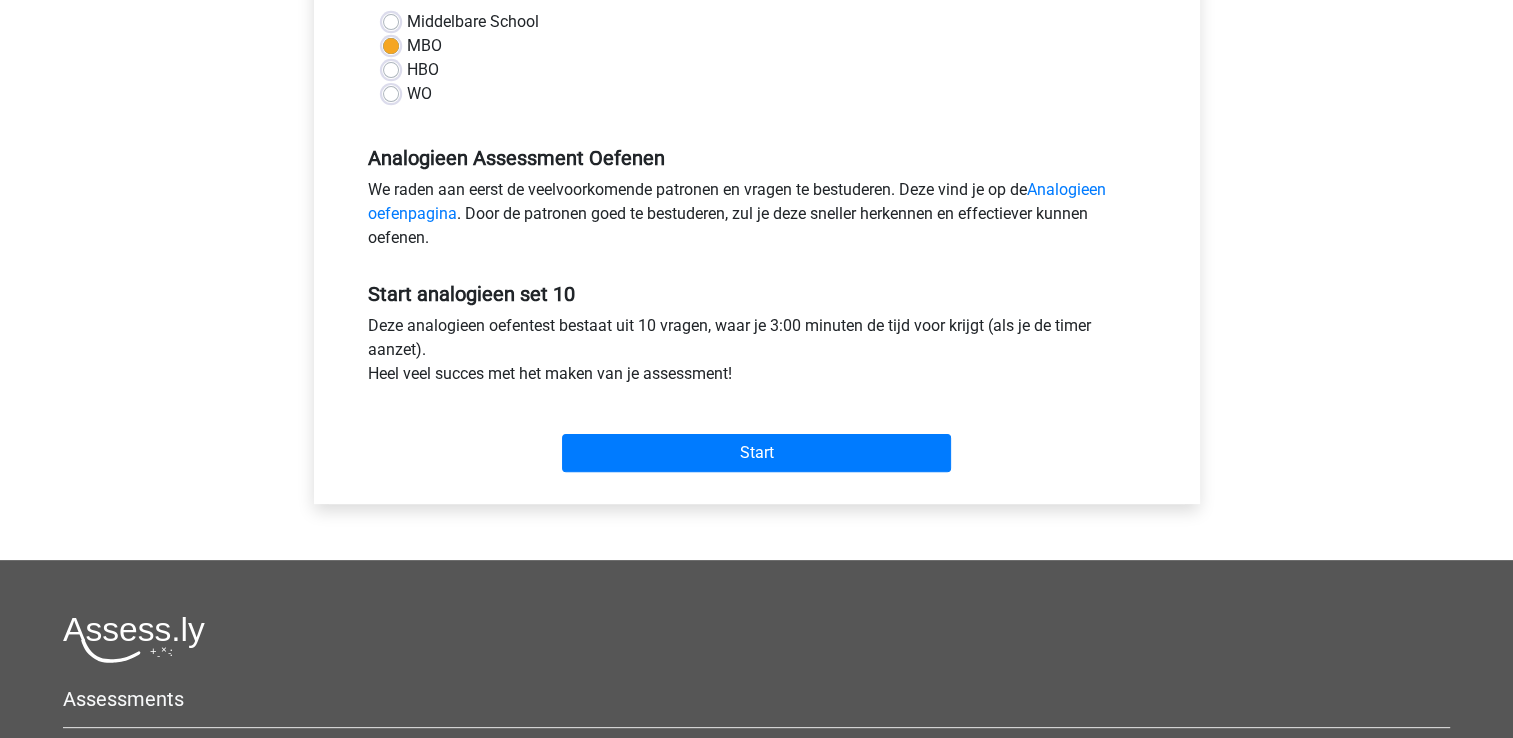 scroll, scrollTop: 500, scrollLeft: 0, axis: vertical 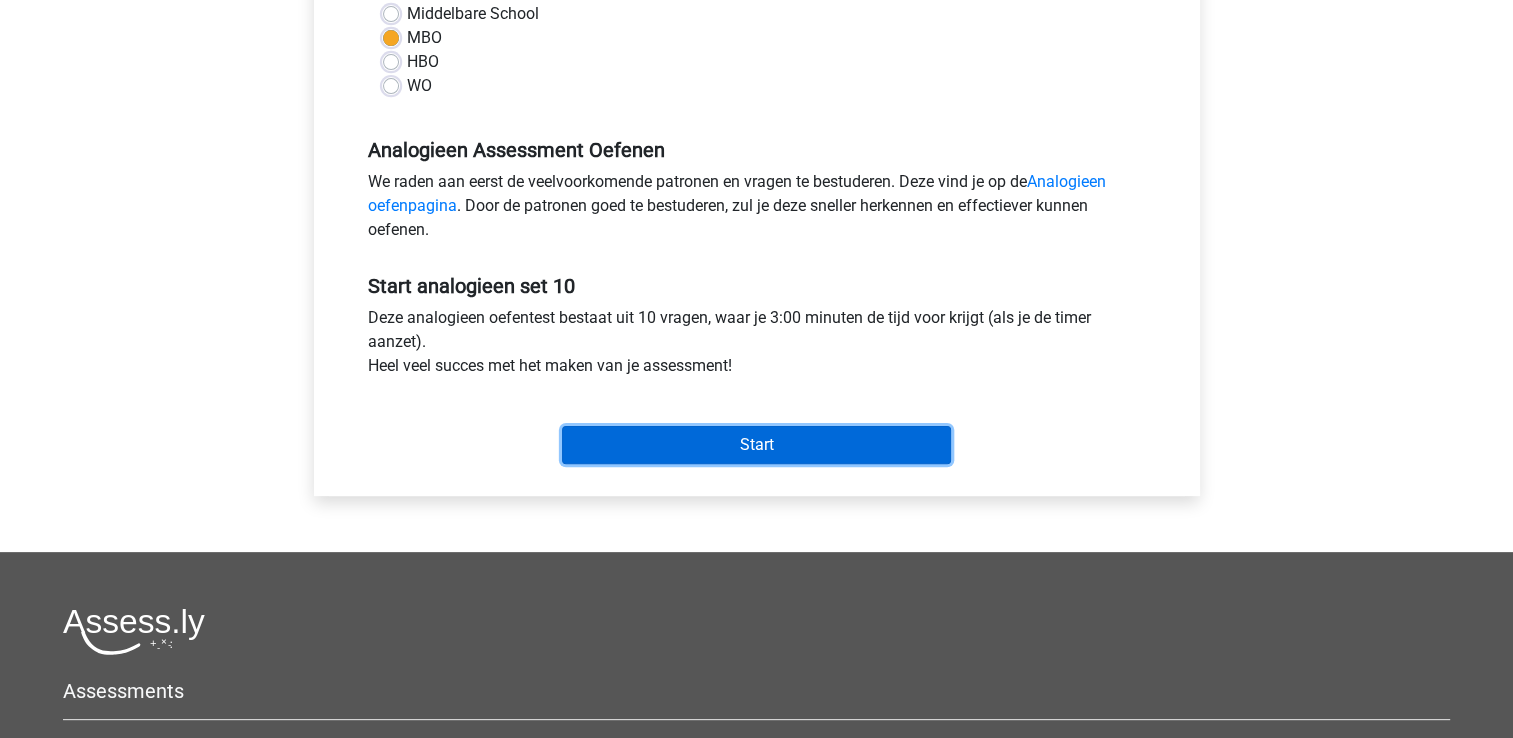 click on "Start" at bounding box center (756, 445) 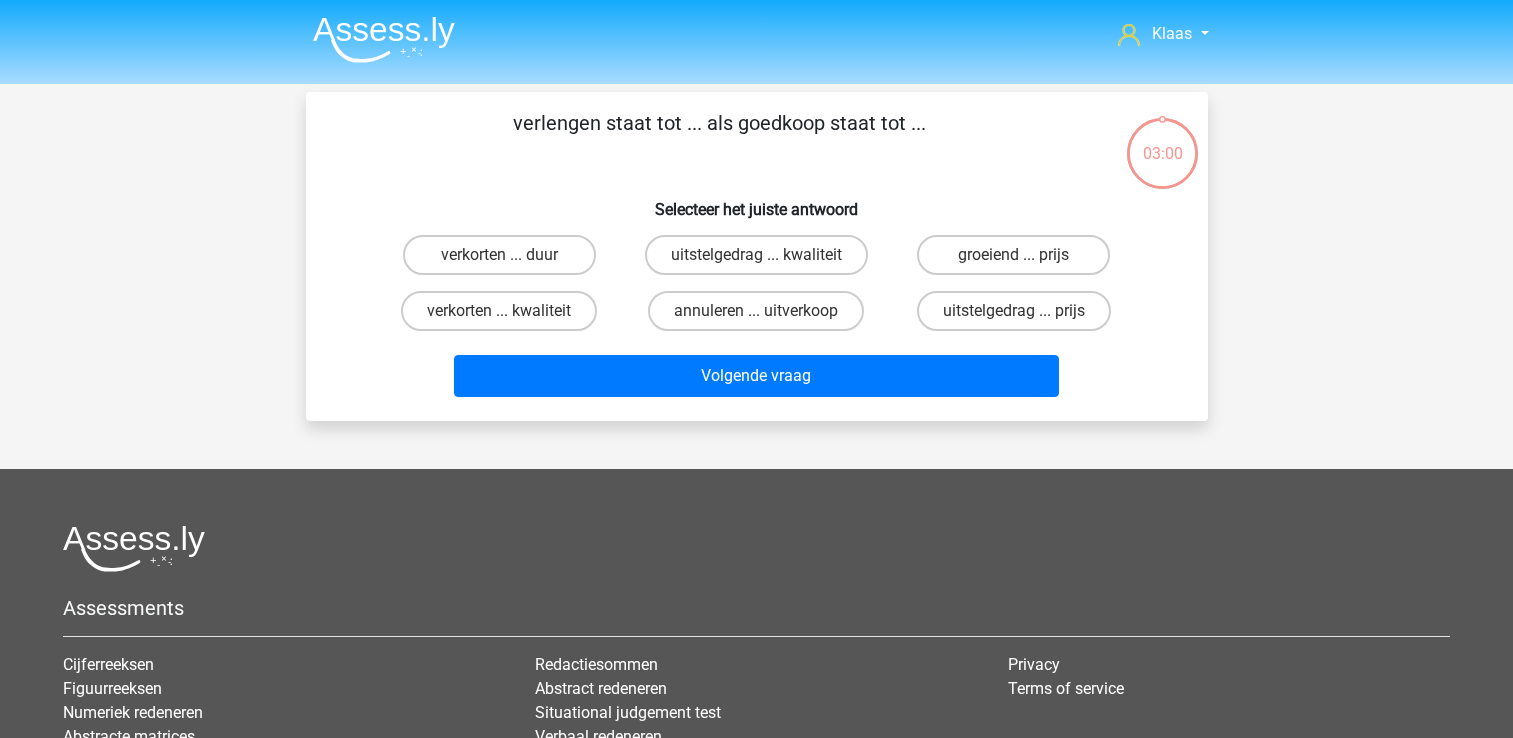 scroll, scrollTop: 0, scrollLeft: 0, axis: both 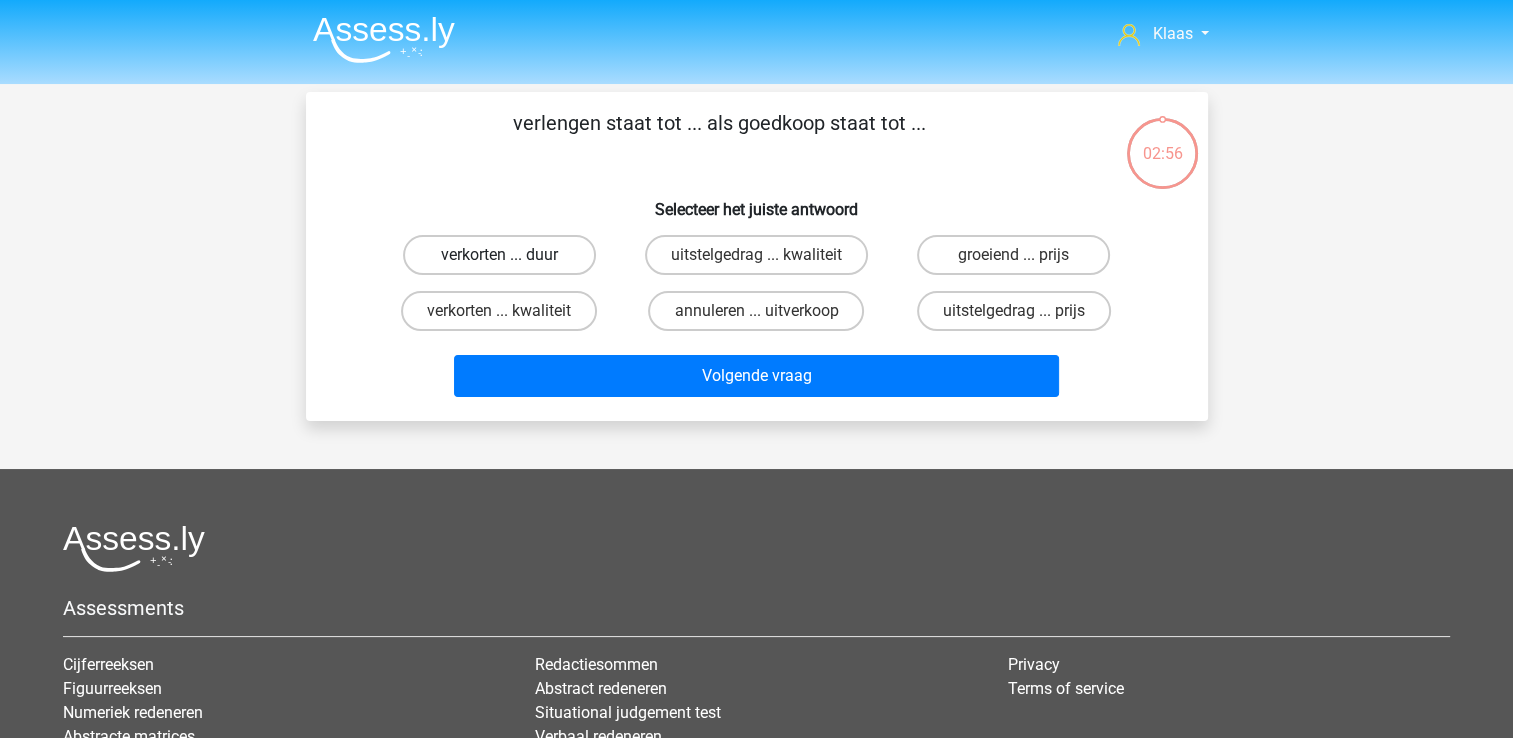 click on "verkorten ... duur" at bounding box center [499, 255] 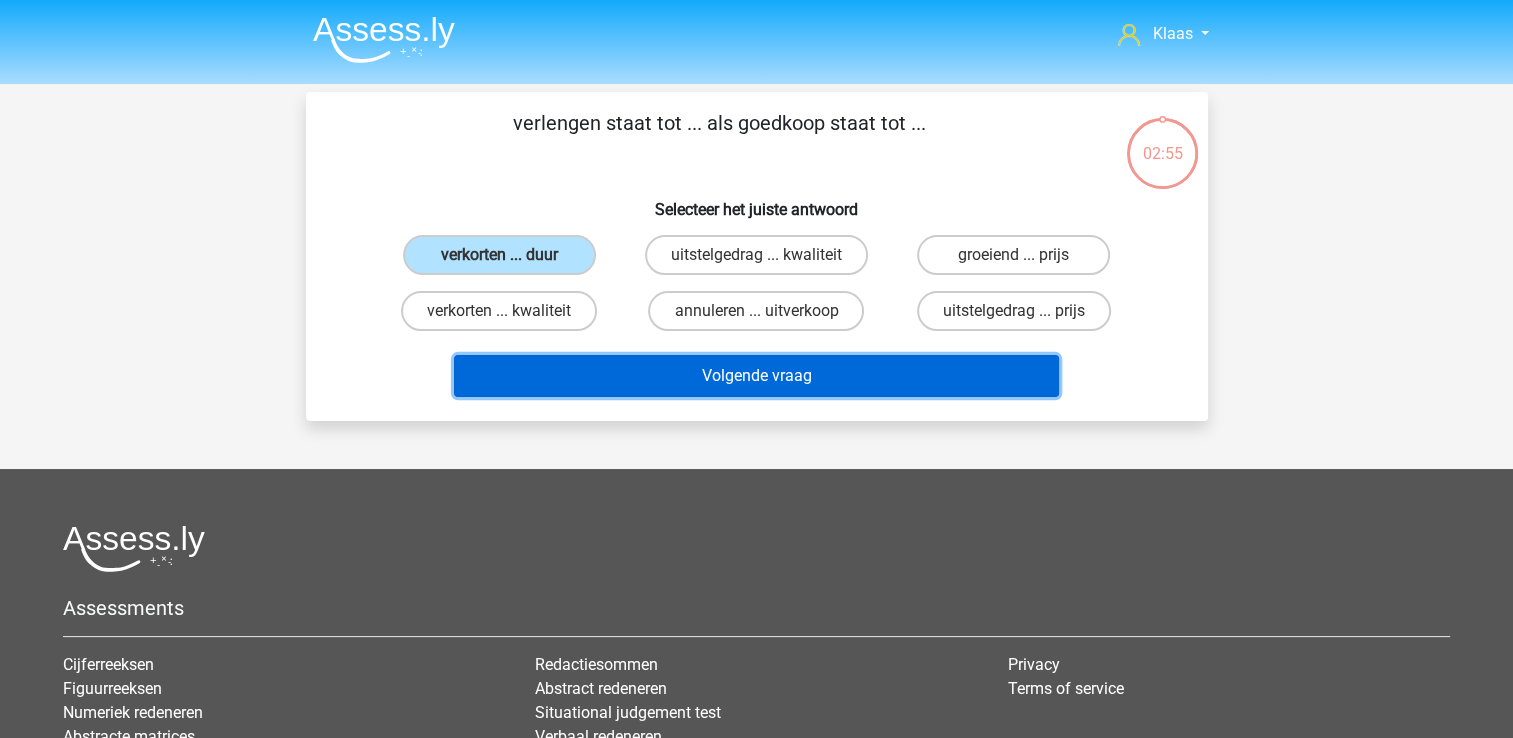 click on "Volgende vraag" at bounding box center (756, 376) 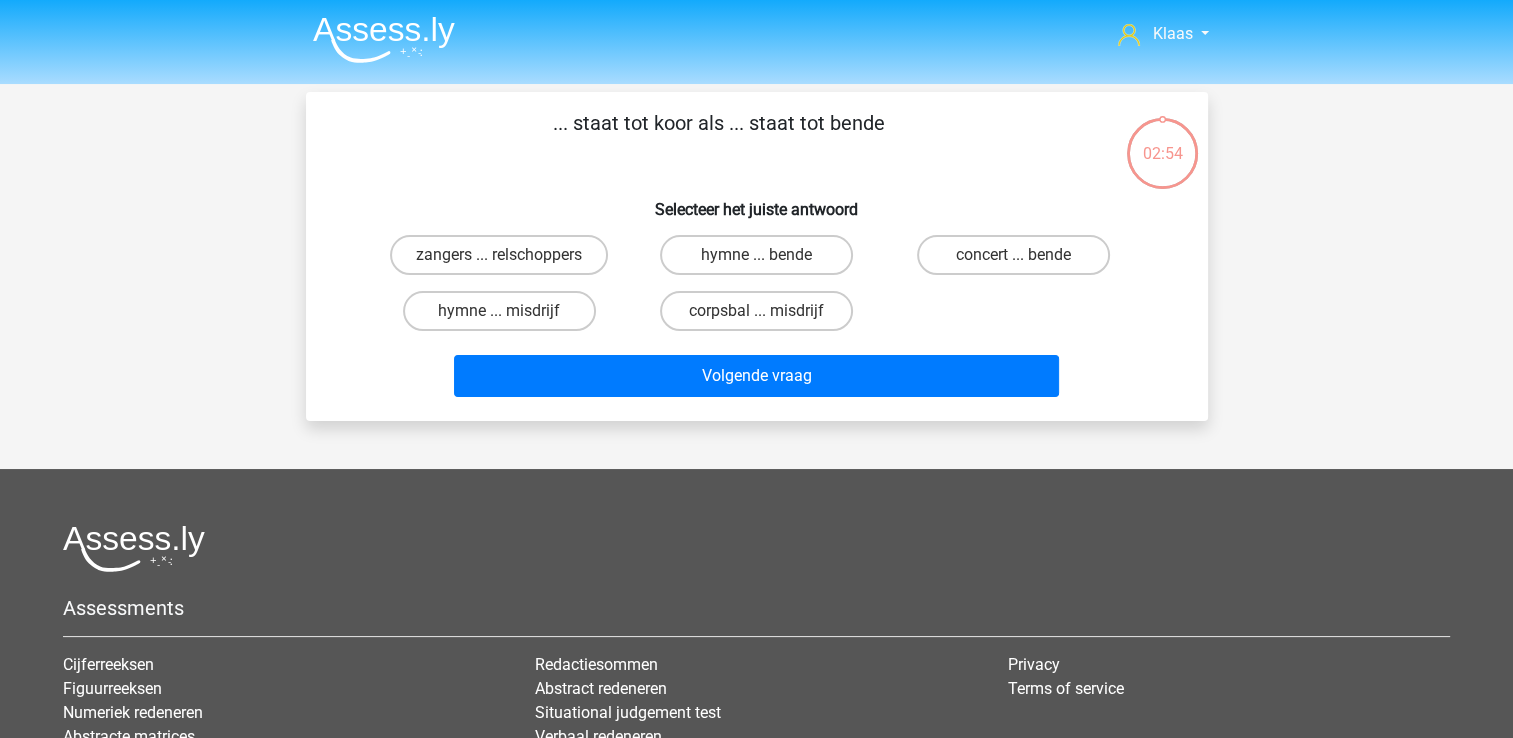 scroll, scrollTop: 92, scrollLeft: 0, axis: vertical 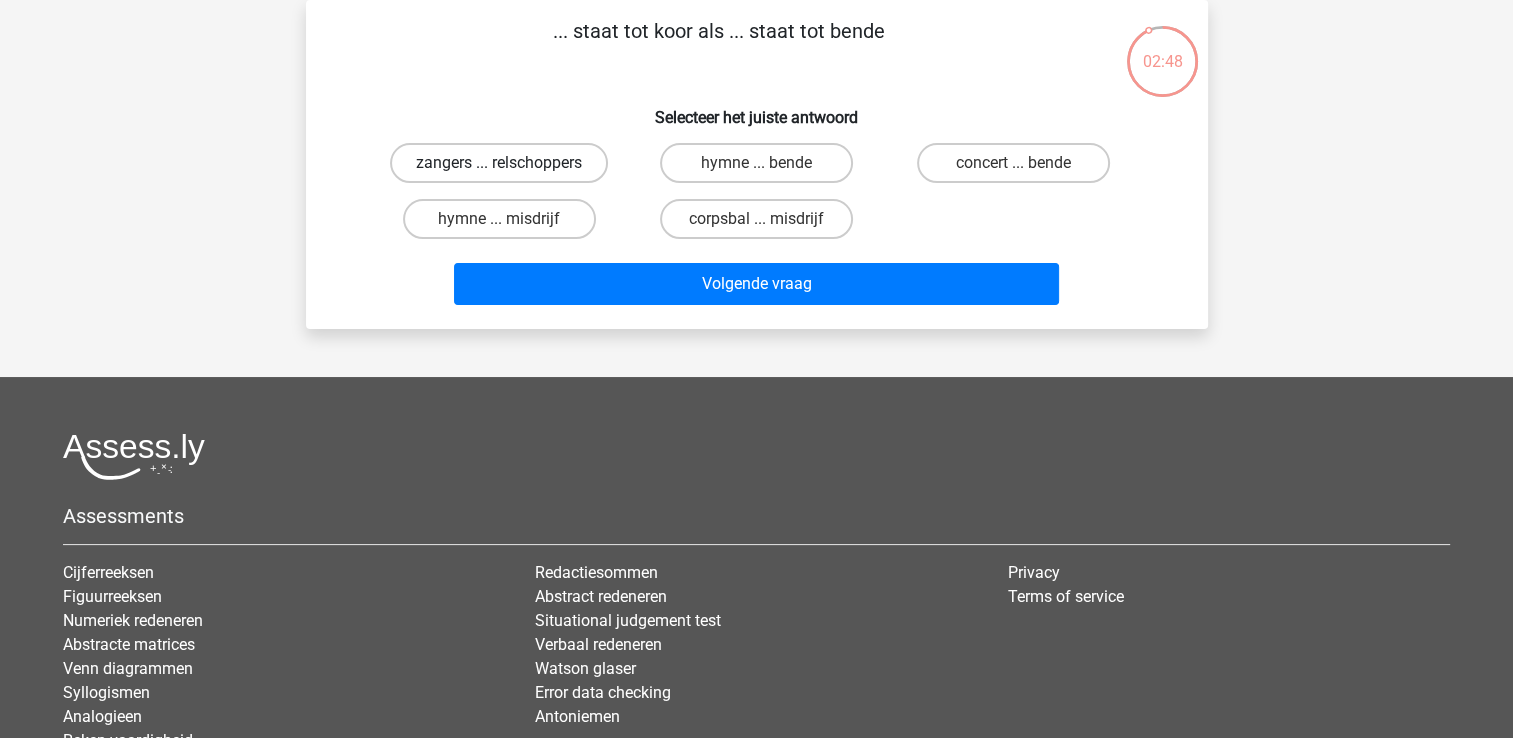 click on "zangers ... relschoppers" at bounding box center [499, 163] 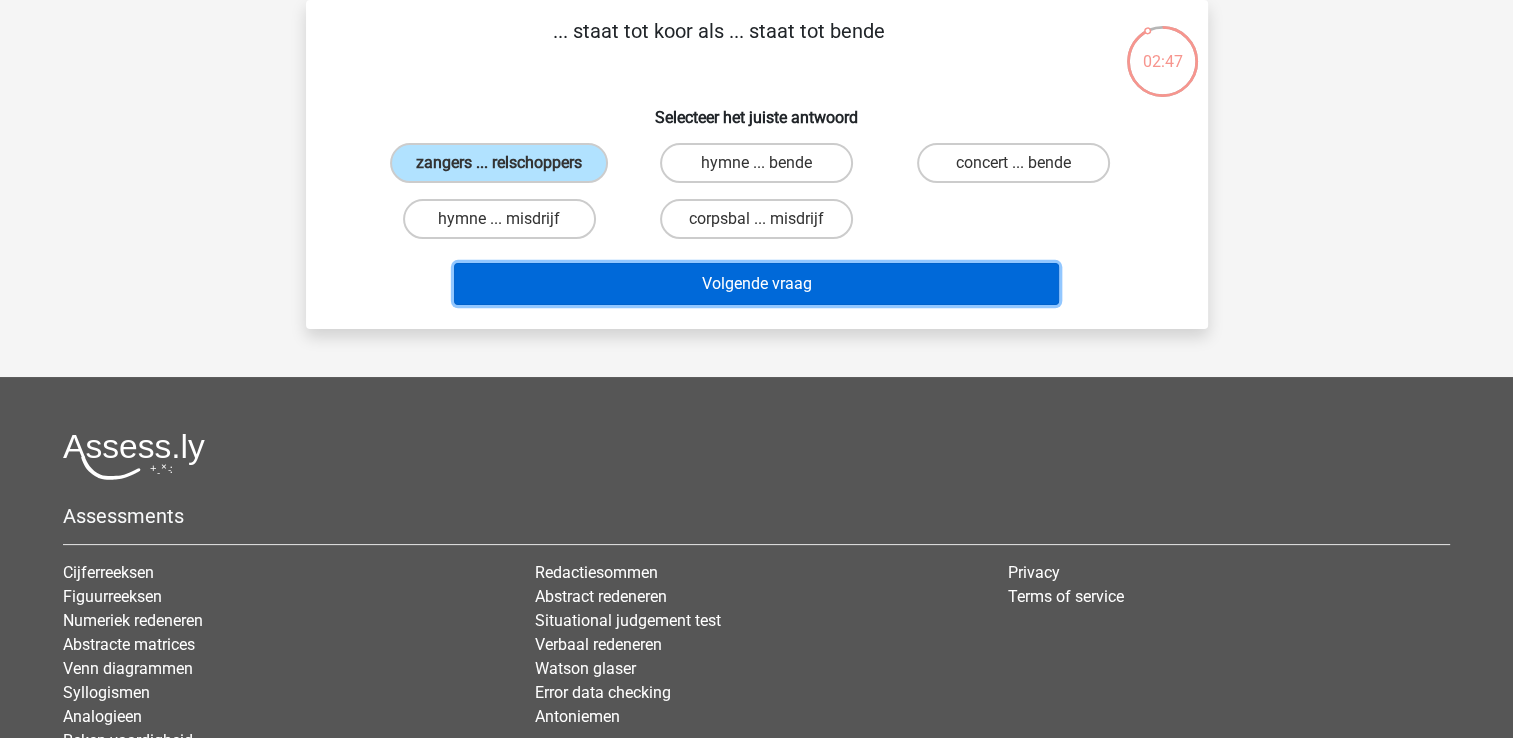 click on "Volgende vraag" at bounding box center (756, 284) 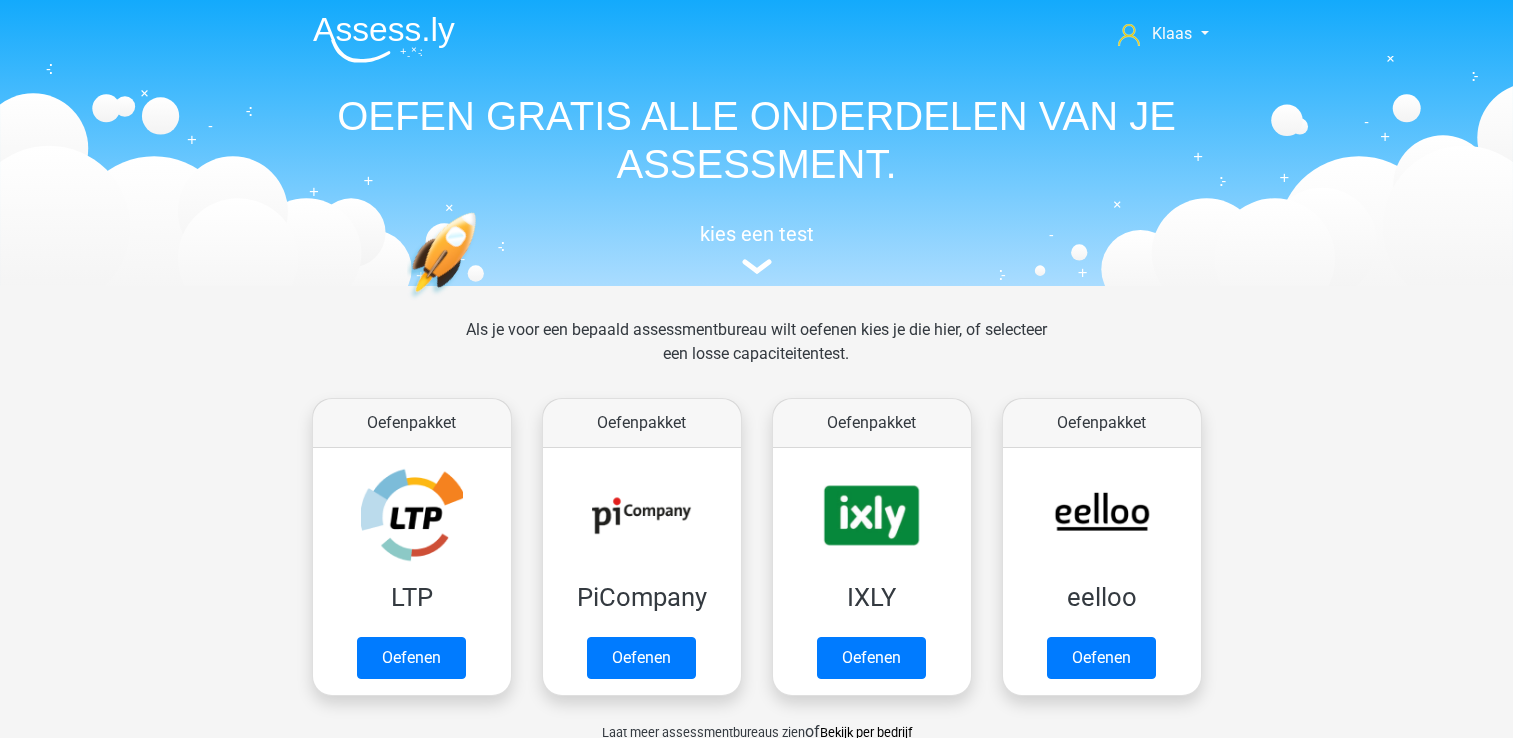 scroll, scrollTop: 0, scrollLeft: 0, axis: both 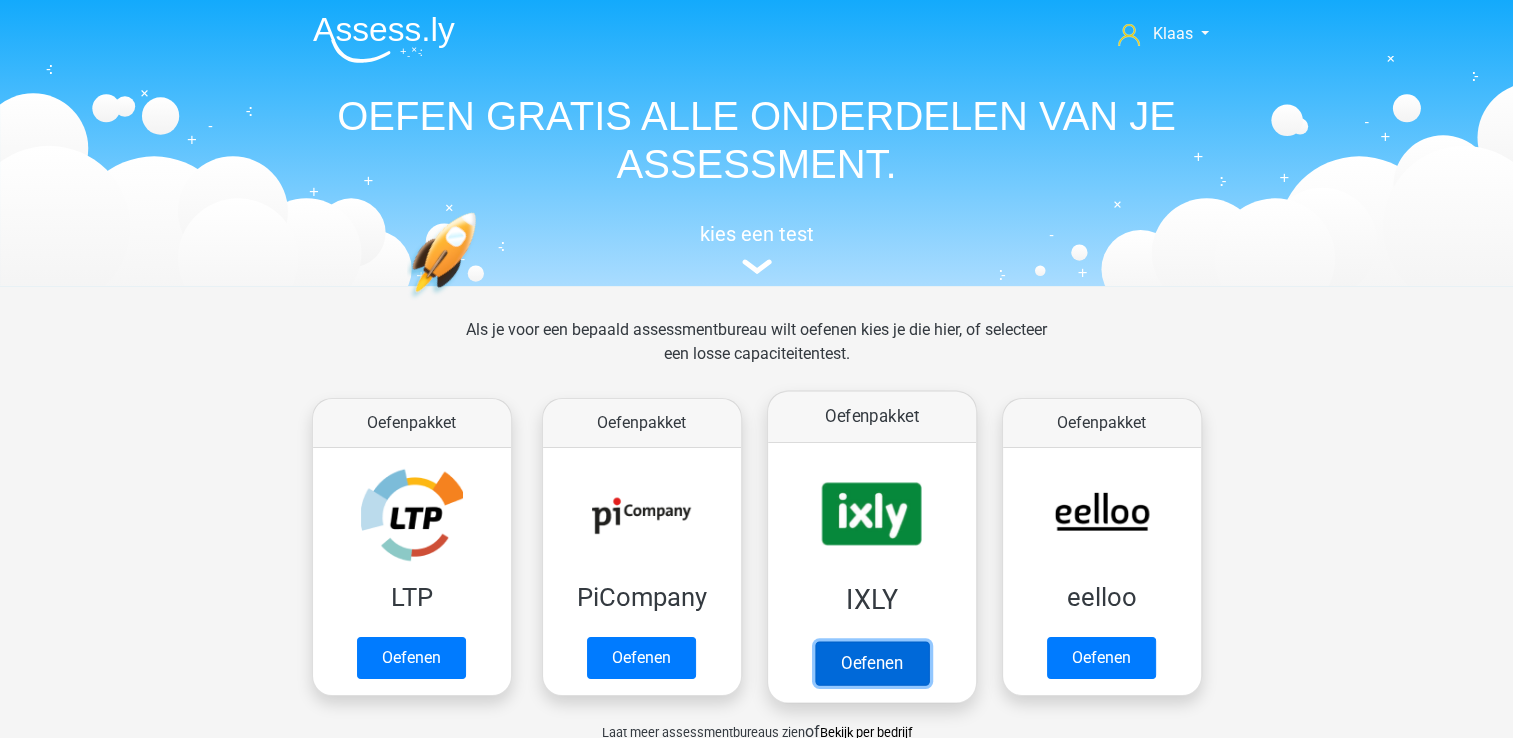 click on "Oefenen" at bounding box center (871, 663) 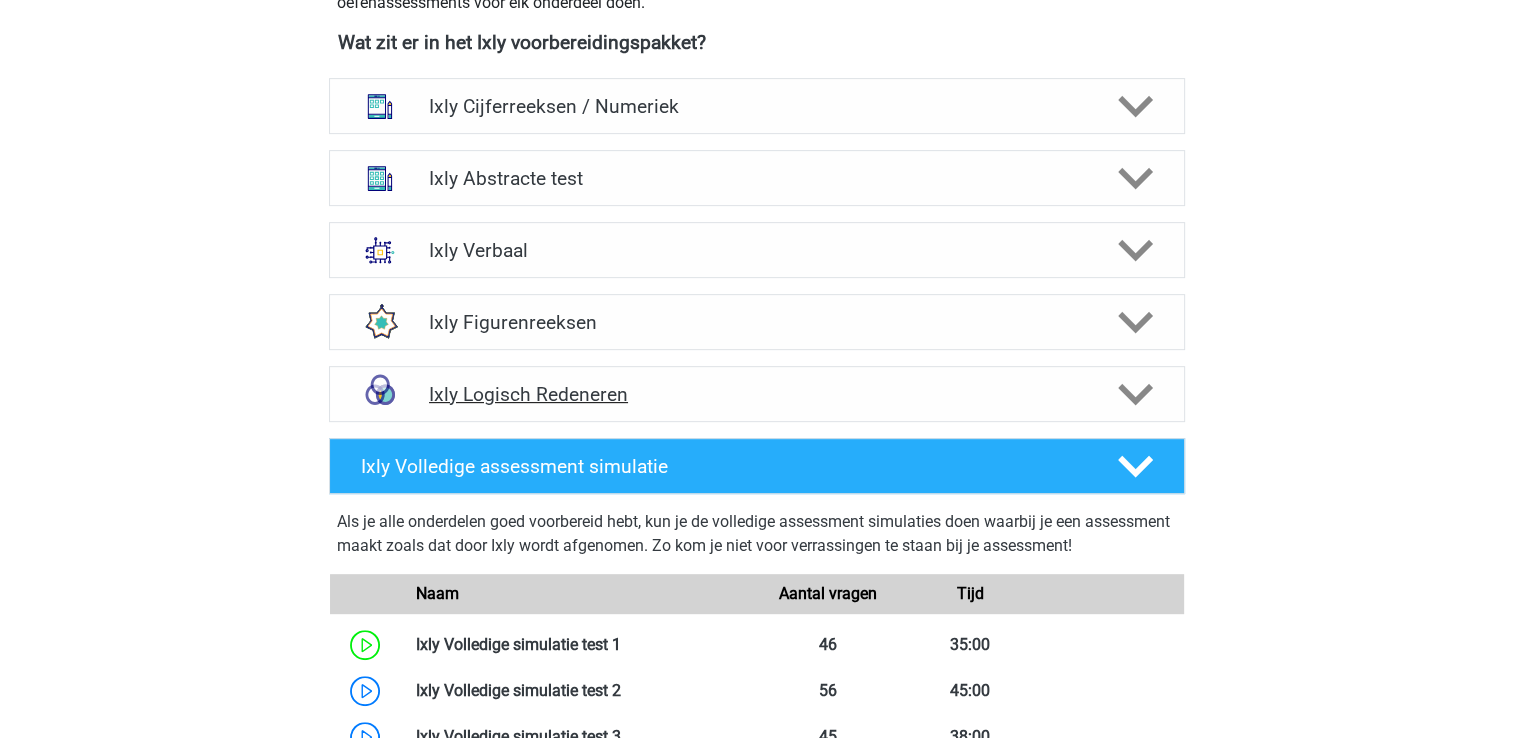 scroll, scrollTop: 800, scrollLeft: 0, axis: vertical 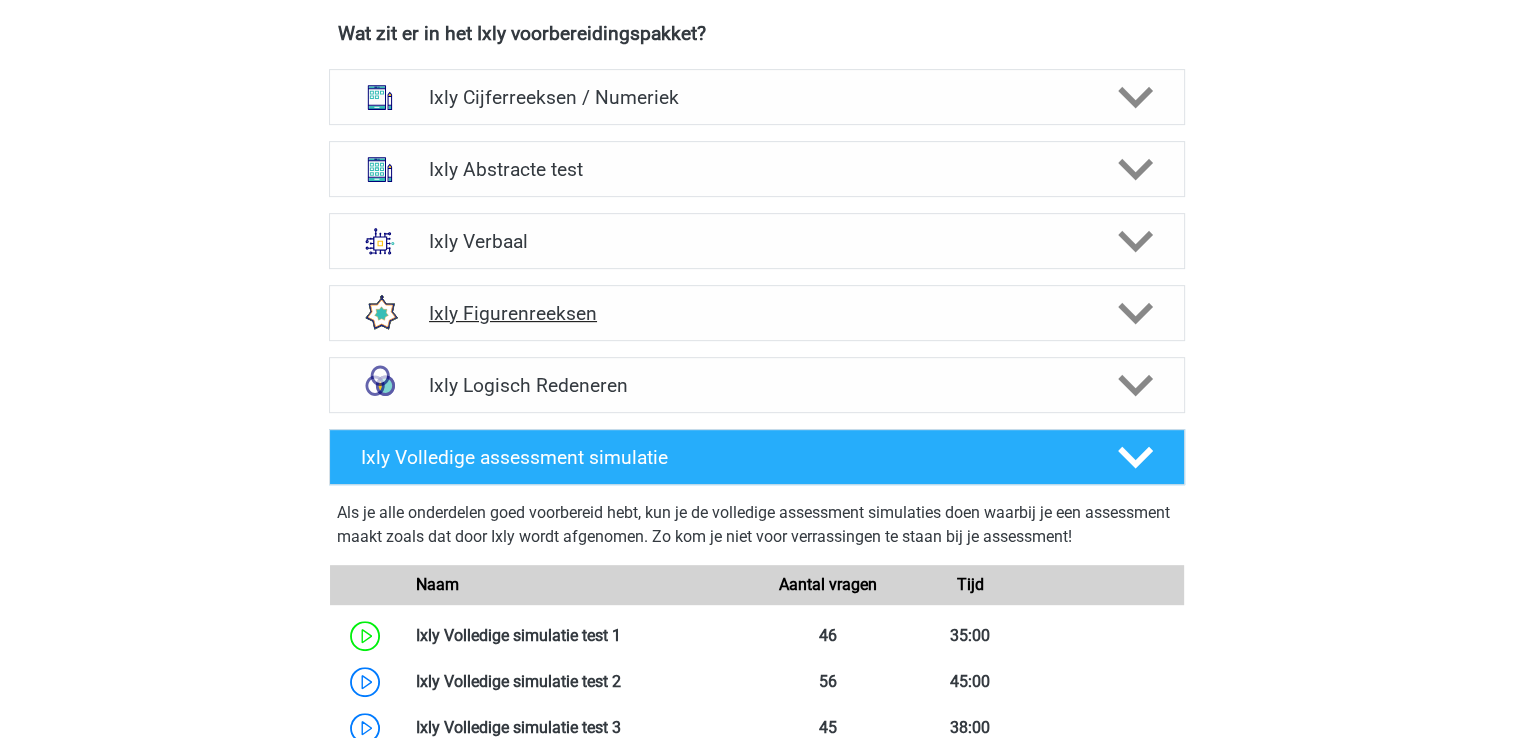 click on "Ixly Figurenreeksen" at bounding box center [756, 313] 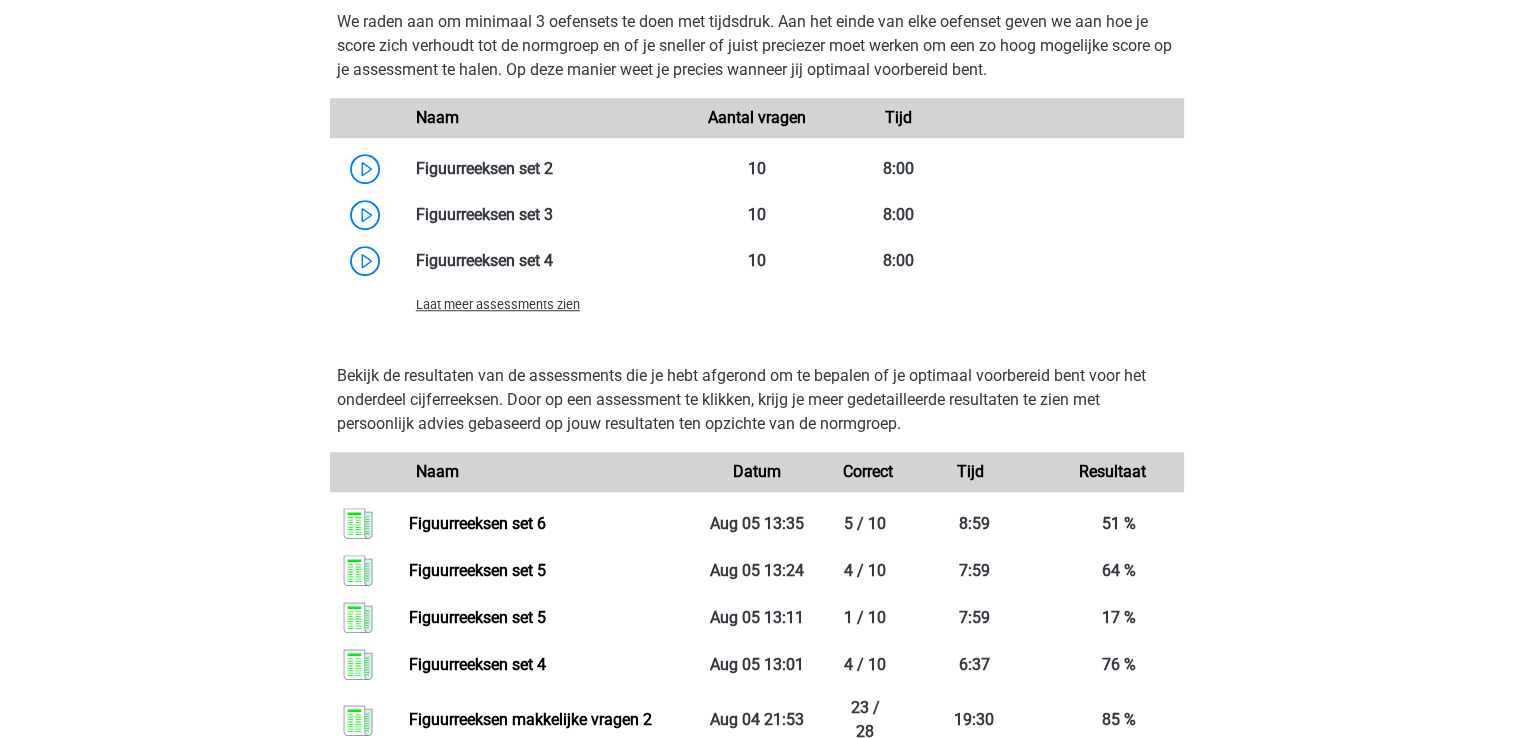 scroll, scrollTop: 1600, scrollLeft: 0, axis: vertical 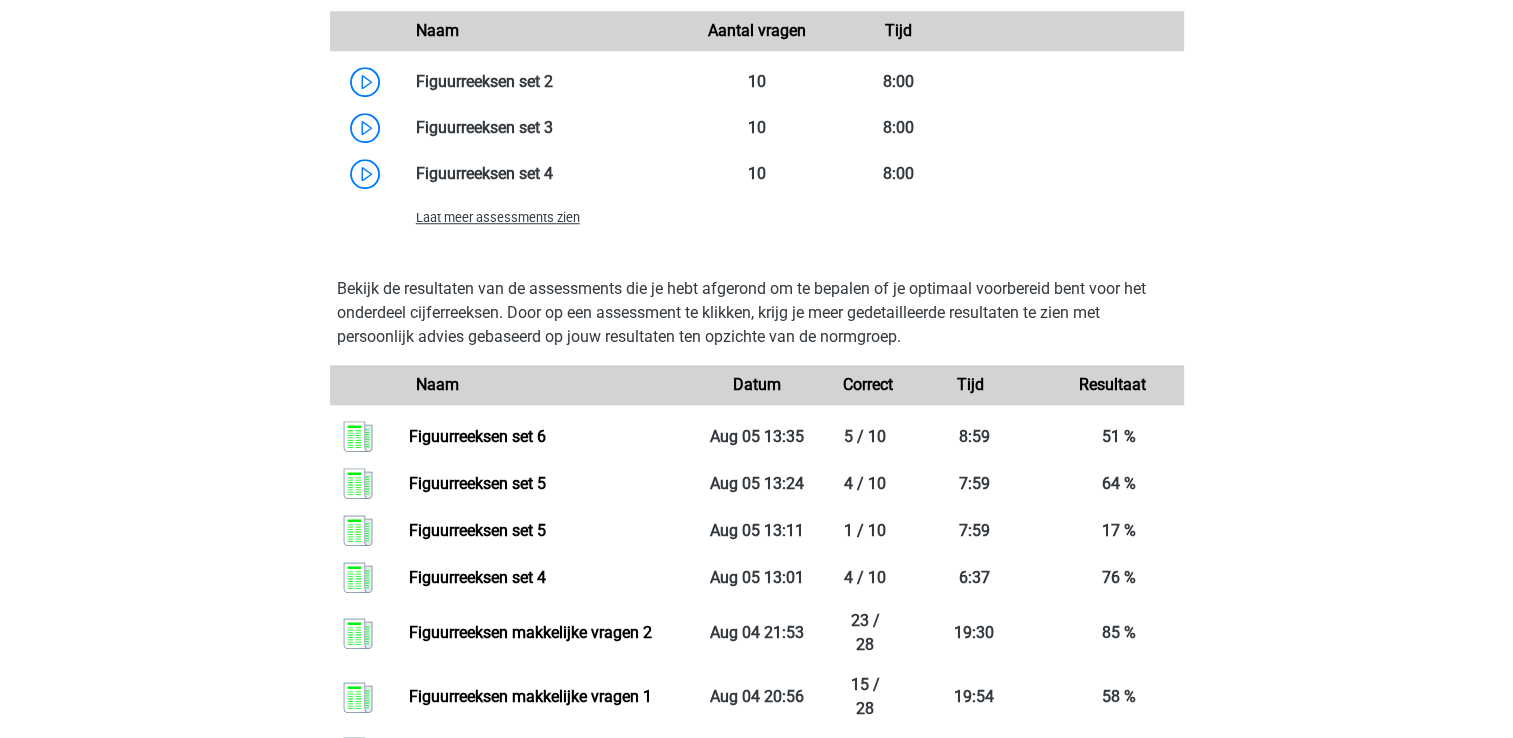 click on "Laat meer assessments zien" at bounding box center [498, 217] 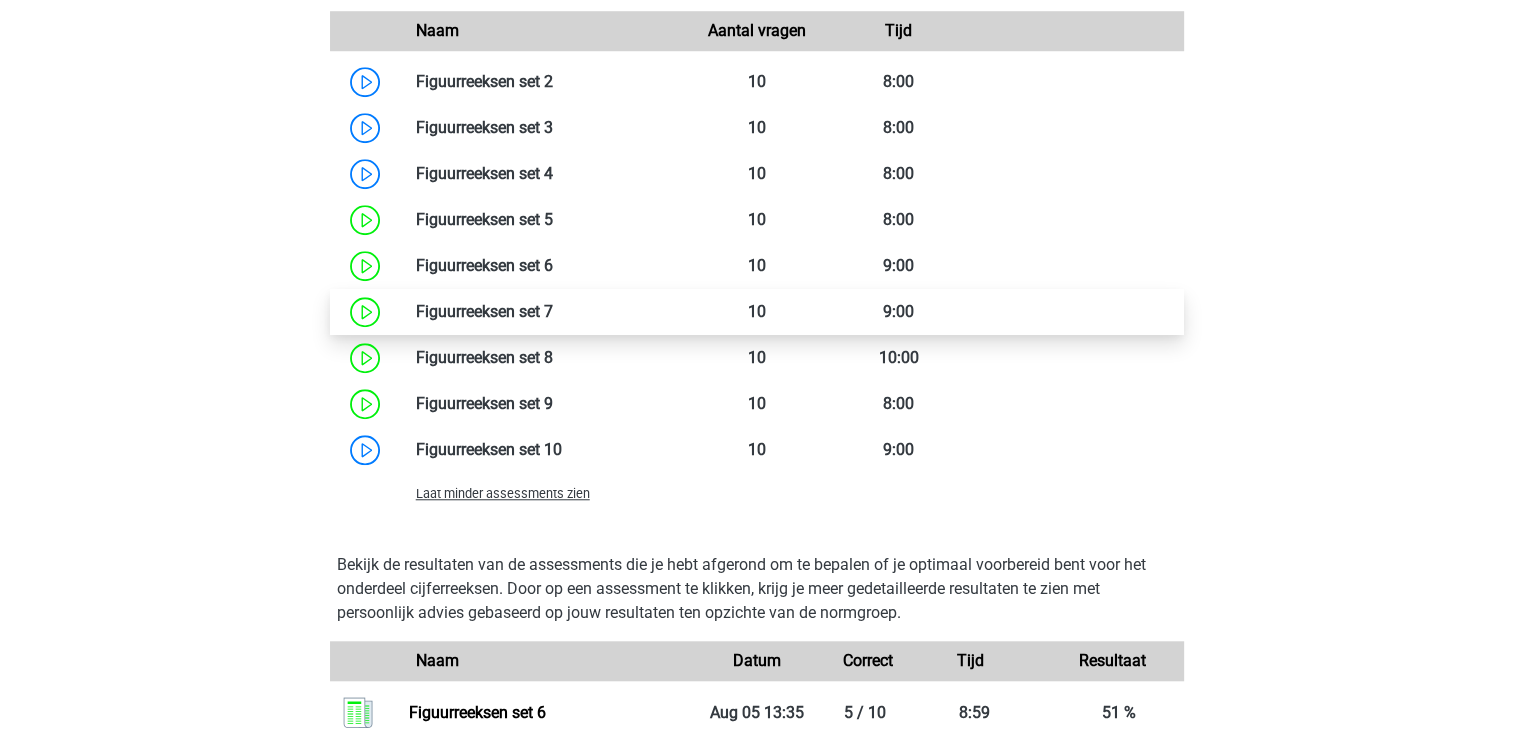 click at bounding box center [553, 311] 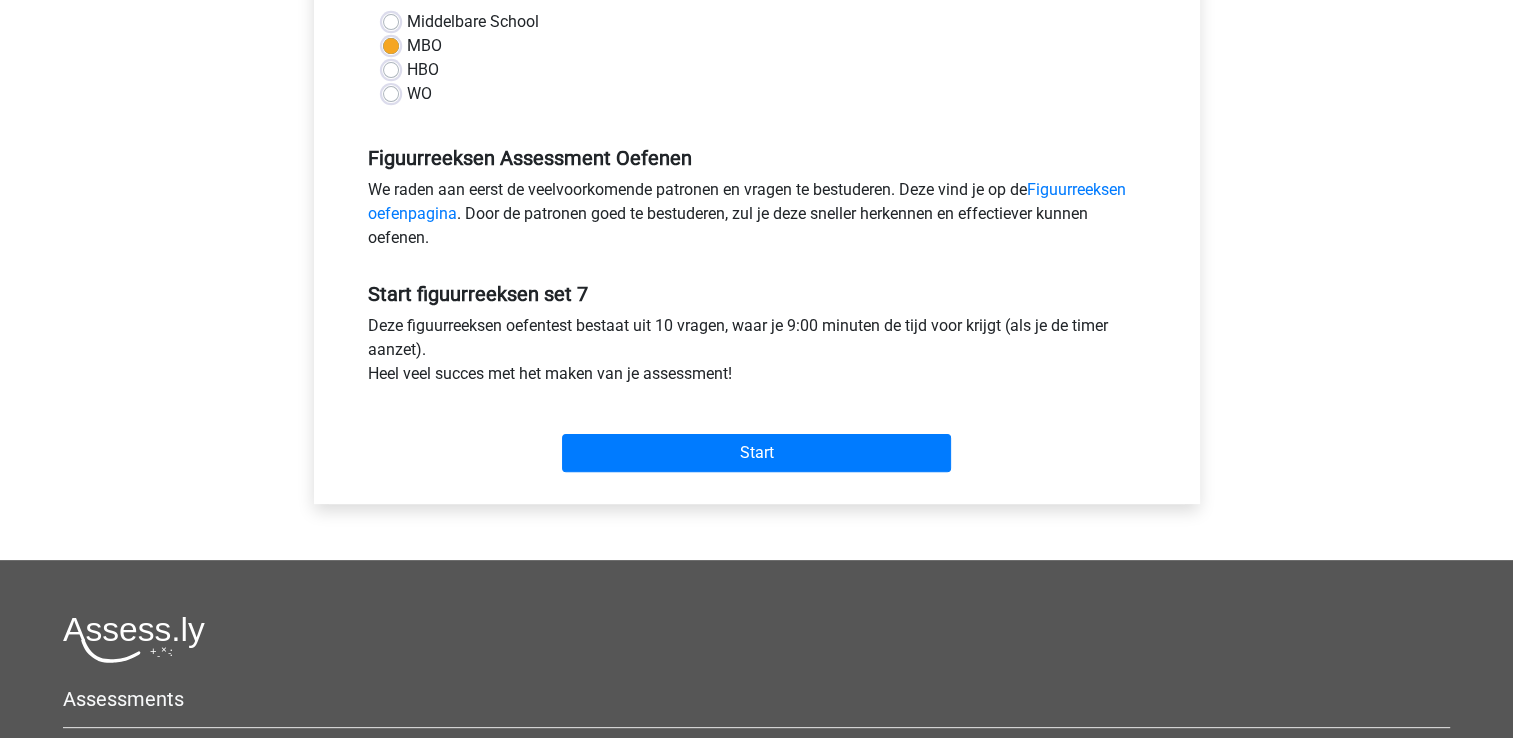 scroll, scrollTop: 500, scrollLeft: 0, axis: vertical 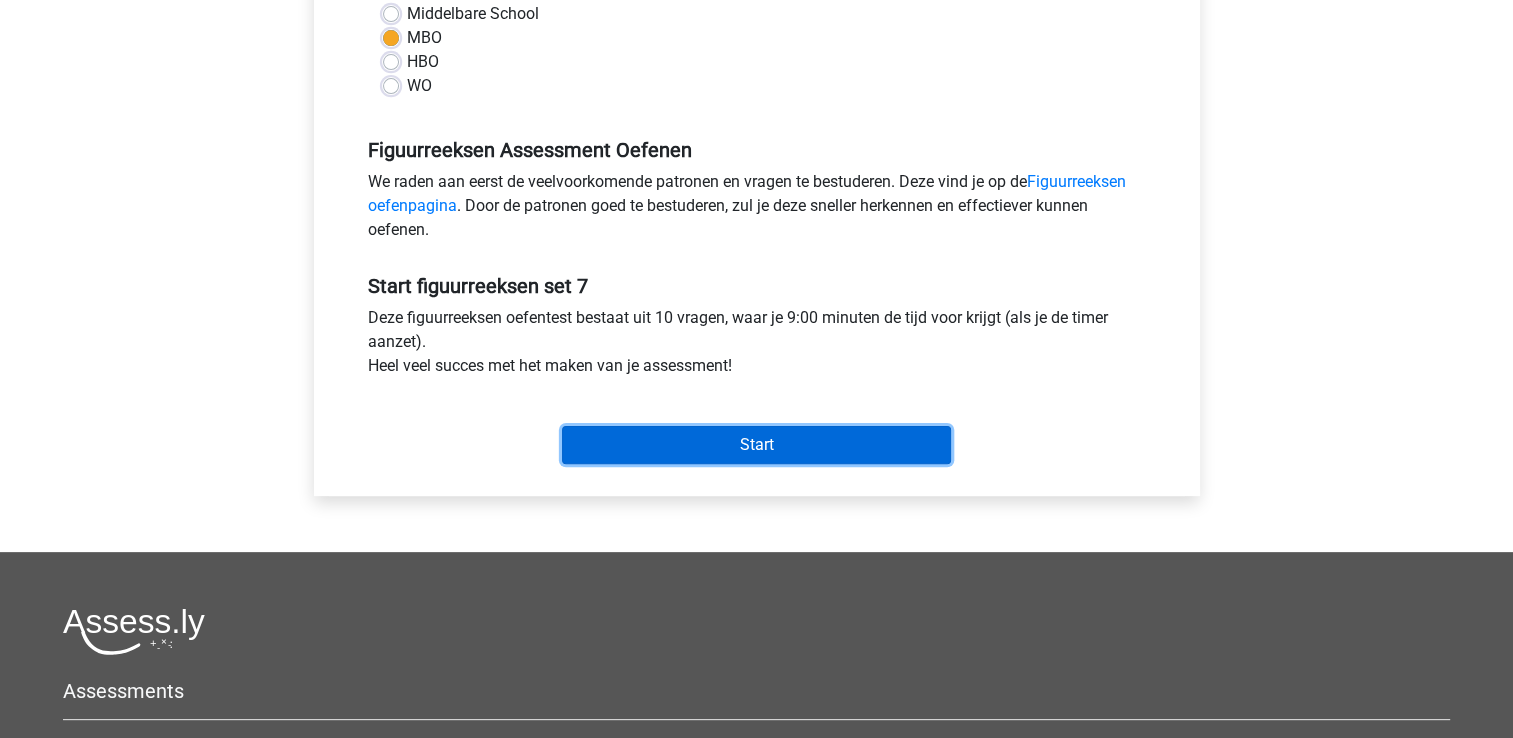 click on "Start" at bounding box center (756, 445) 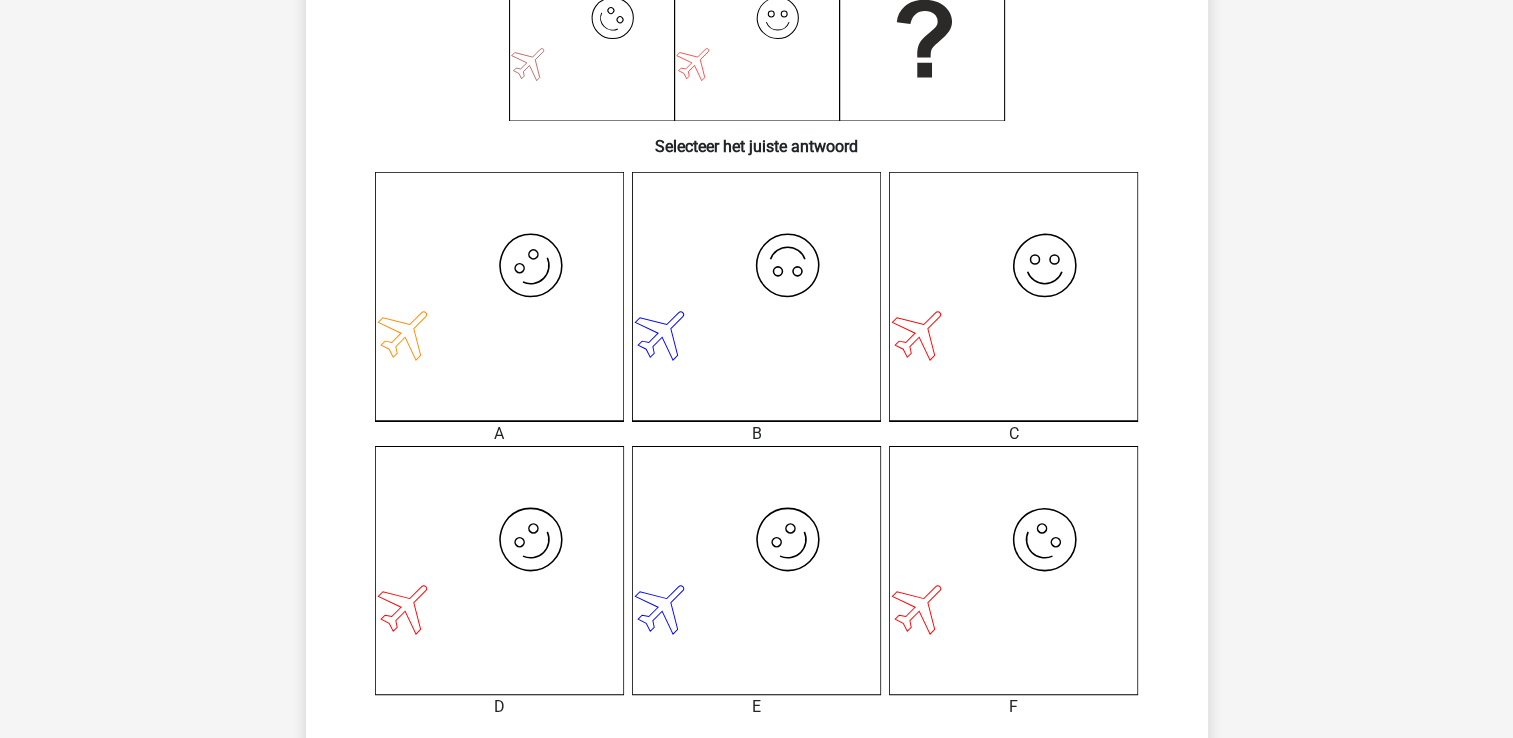 scroll, scrollTop: 400, scrollLeft: 0, axis: vertical 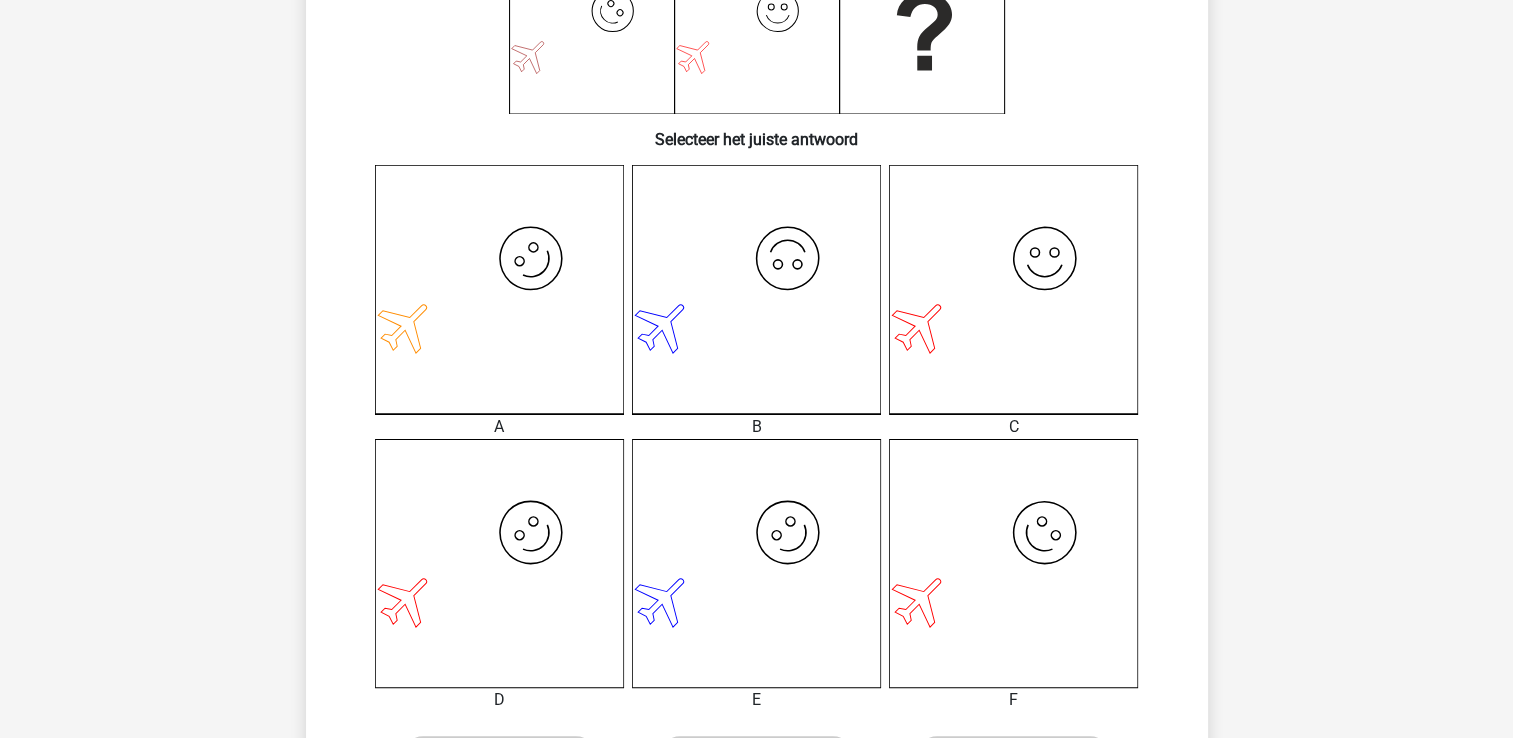 click on "image/svg+xml" 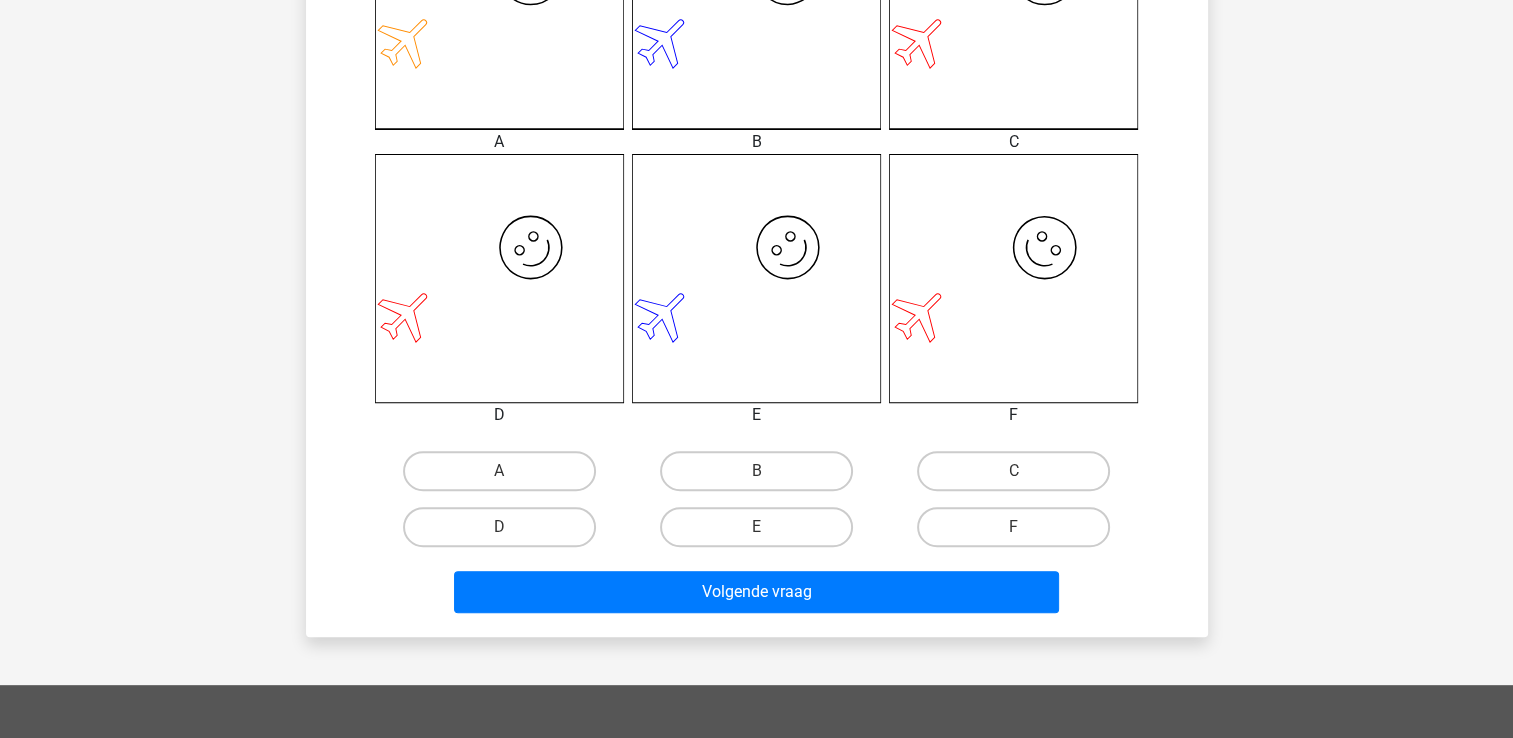 scroll, scrollTop: 700, scrollLeft: 0, axis: vertical 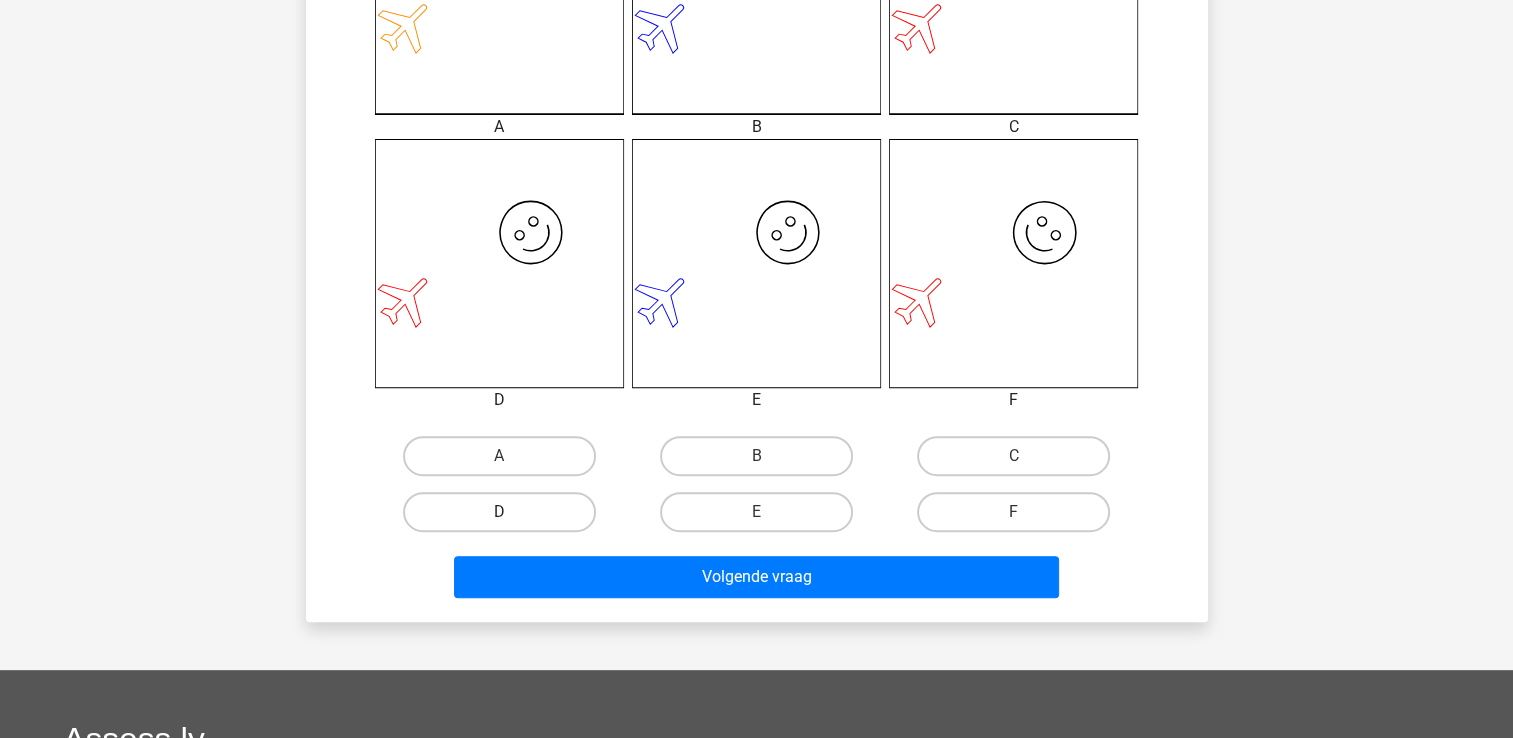 click on "D" at bounding box center [499, 512] 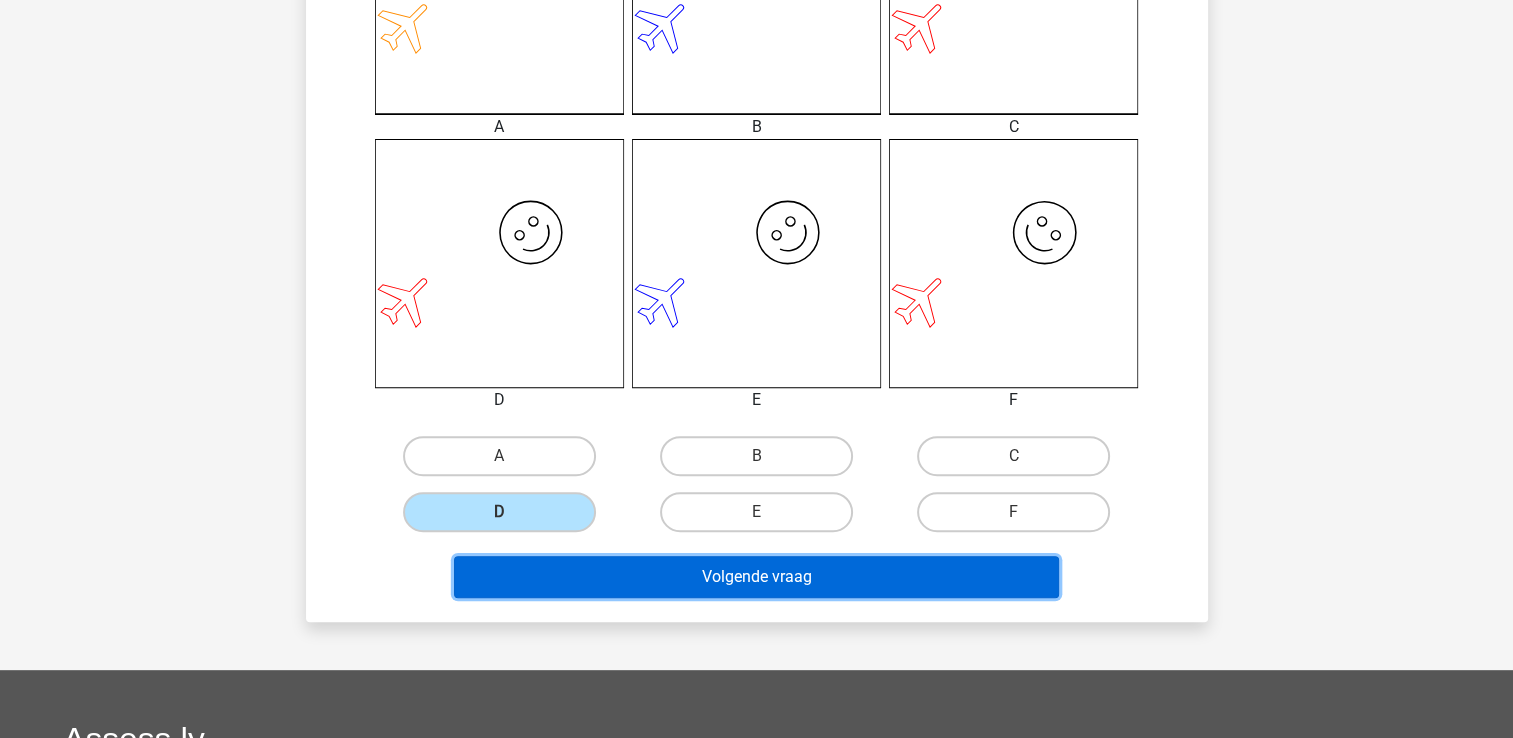 click on "Volgende vraag" at bounding box center (756, 577) 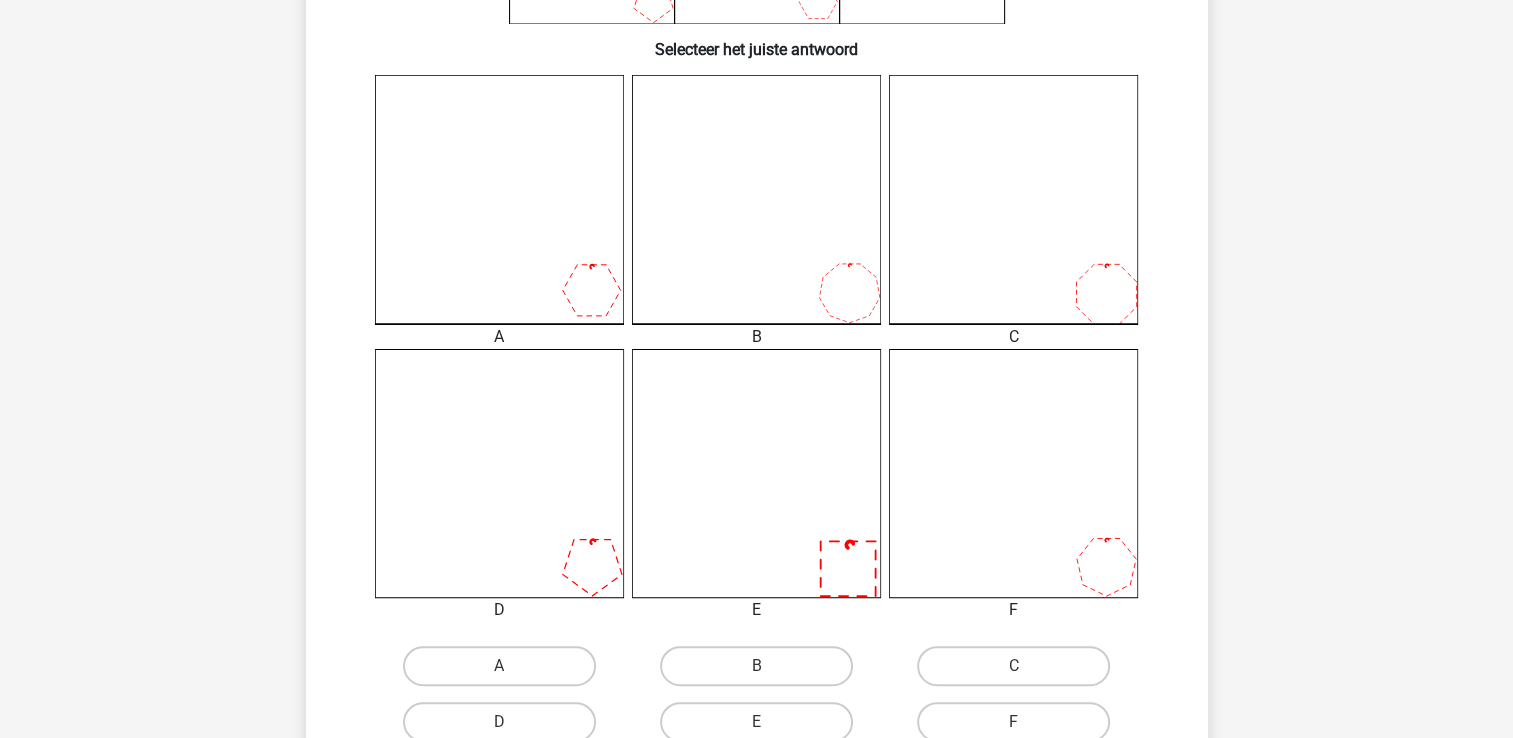 scroll, scrollTop: 492, scrollLeft: 0, axis: vertical 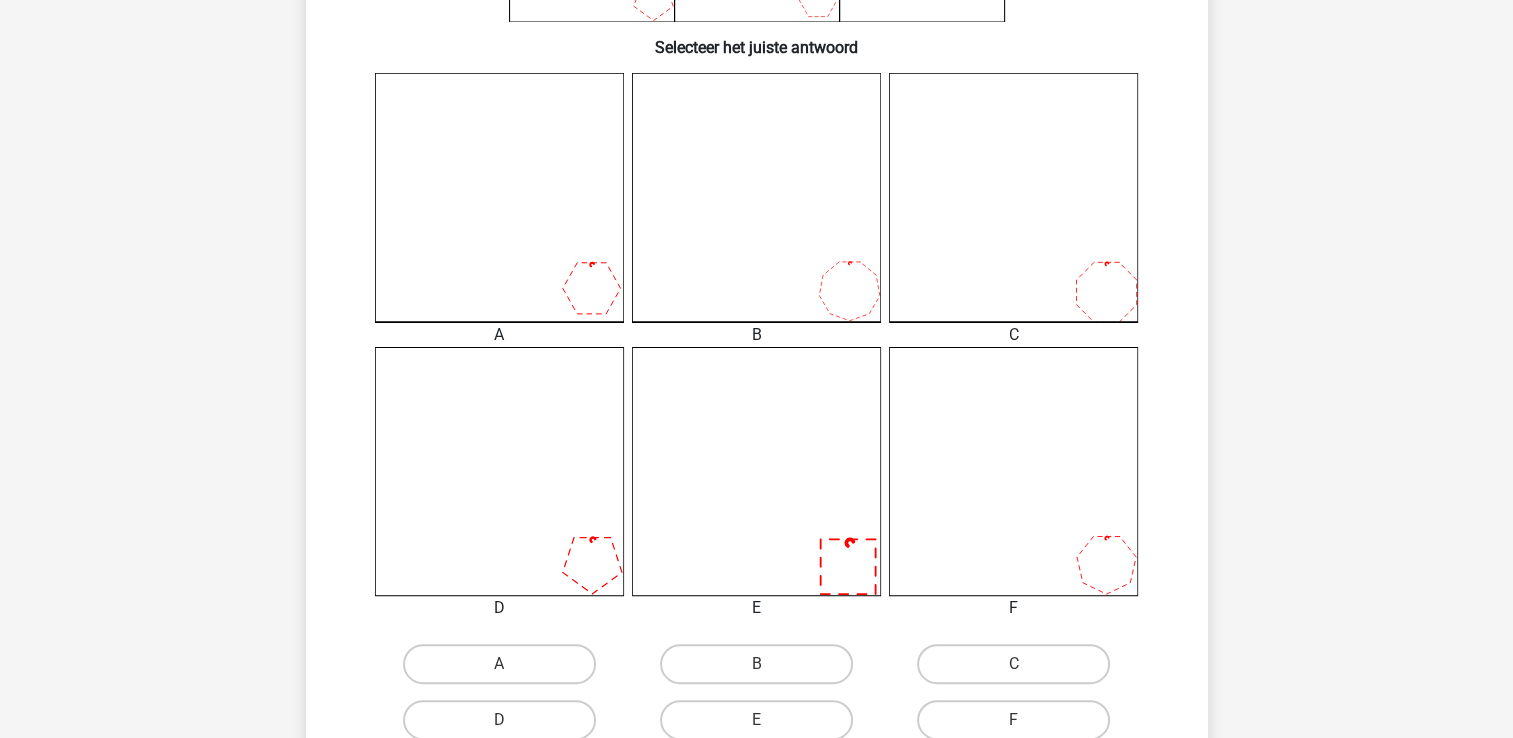 click 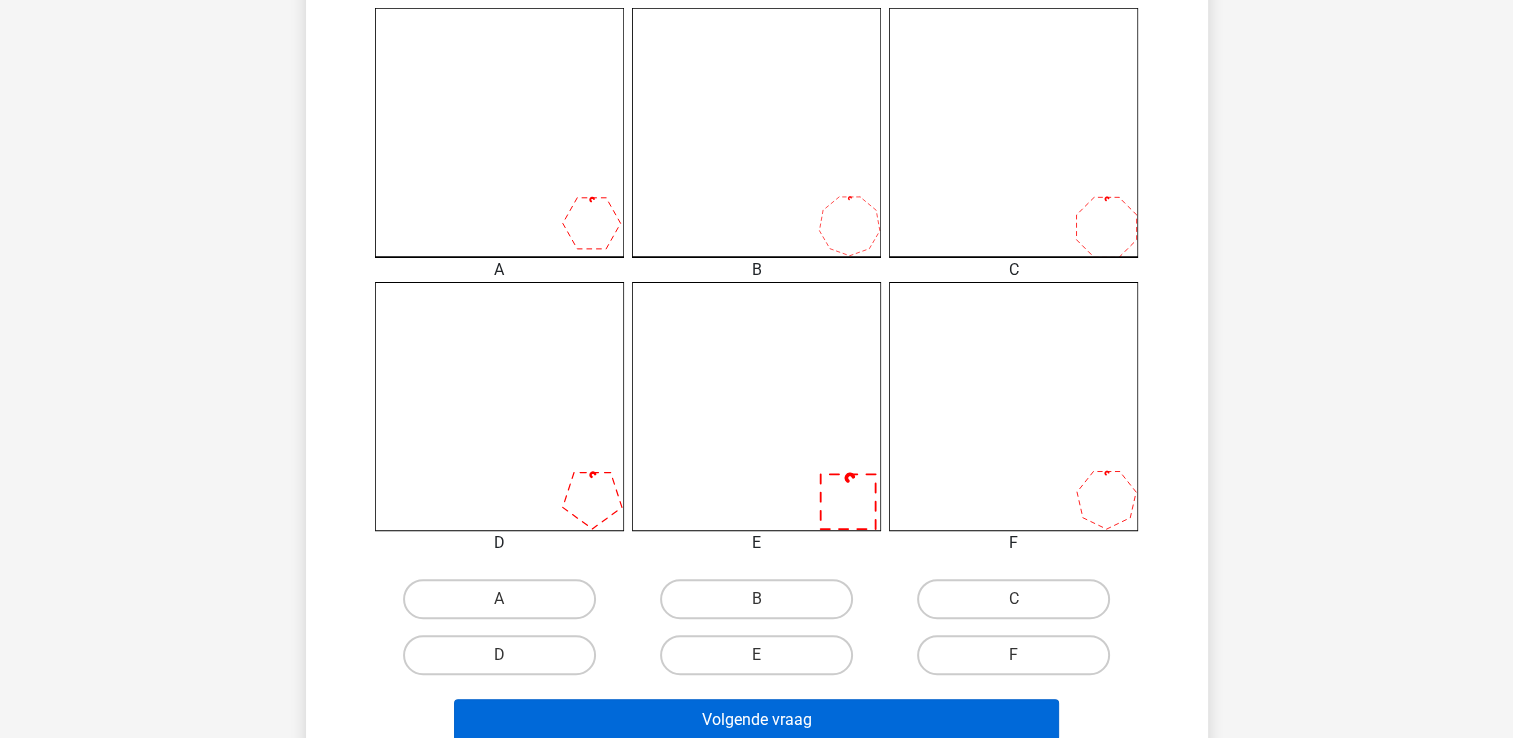 scroll, scrollTop: 592, scrollLeft: 0, axis: vertical 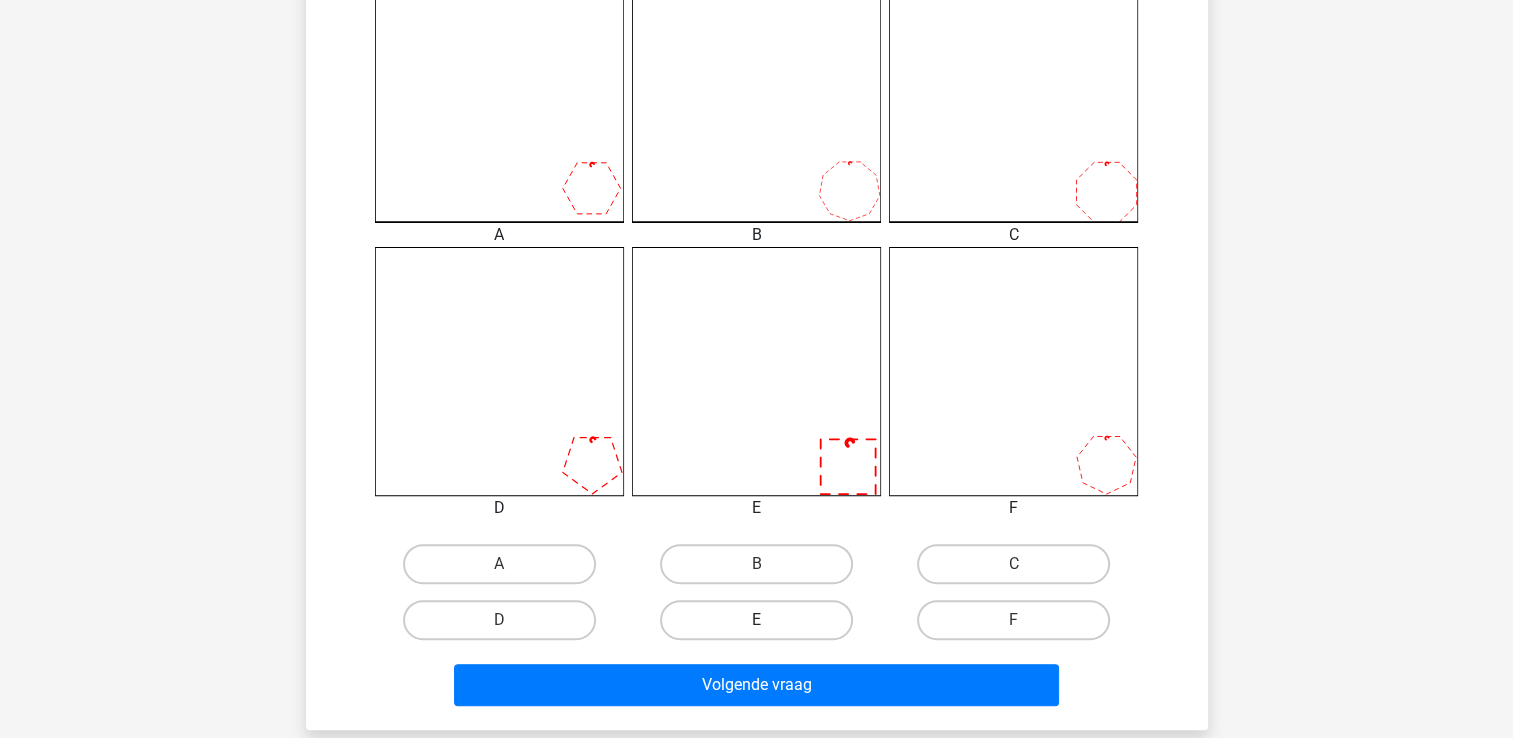 click on "E" at bounding box center (756, 620) 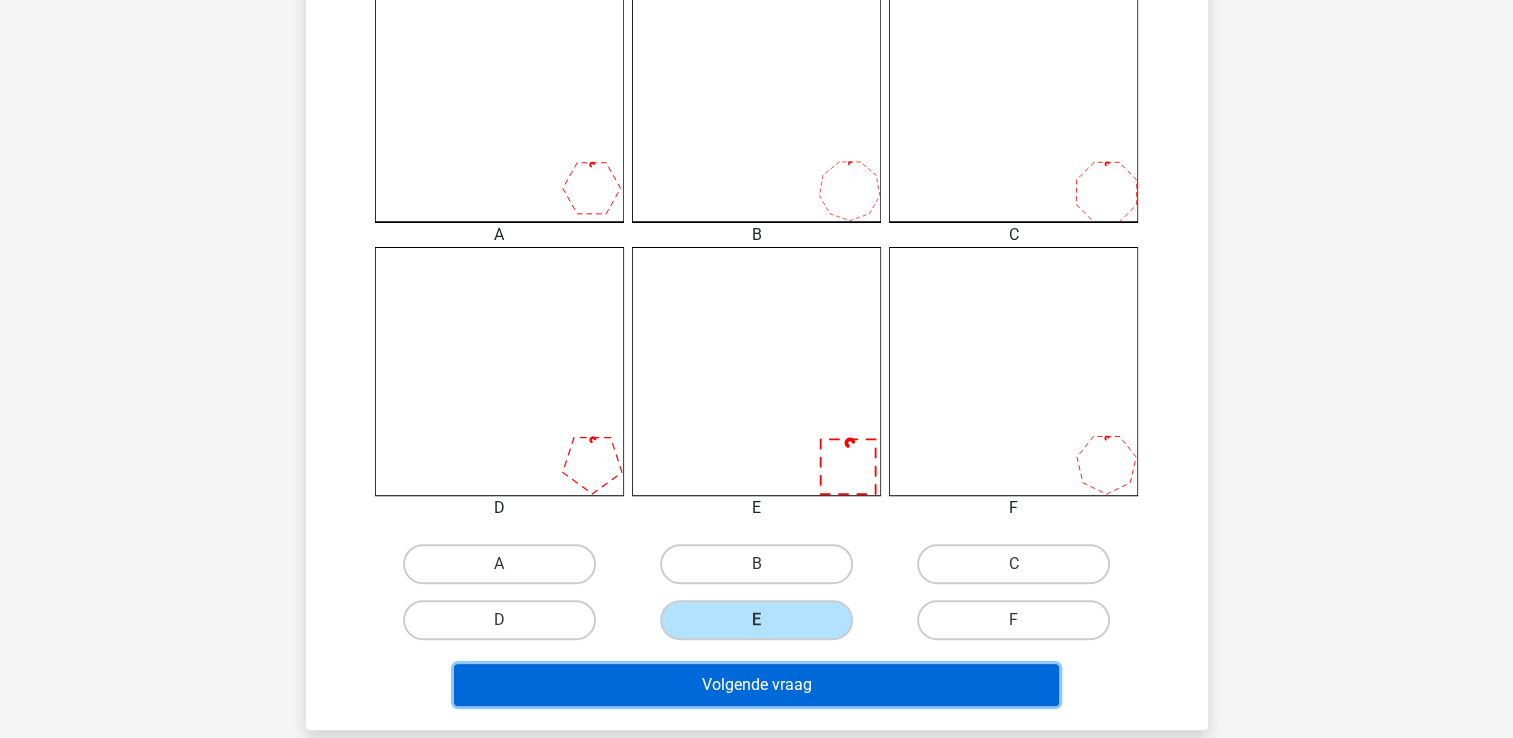 click on "Volgende vraag" at bounding box center [756, 685] 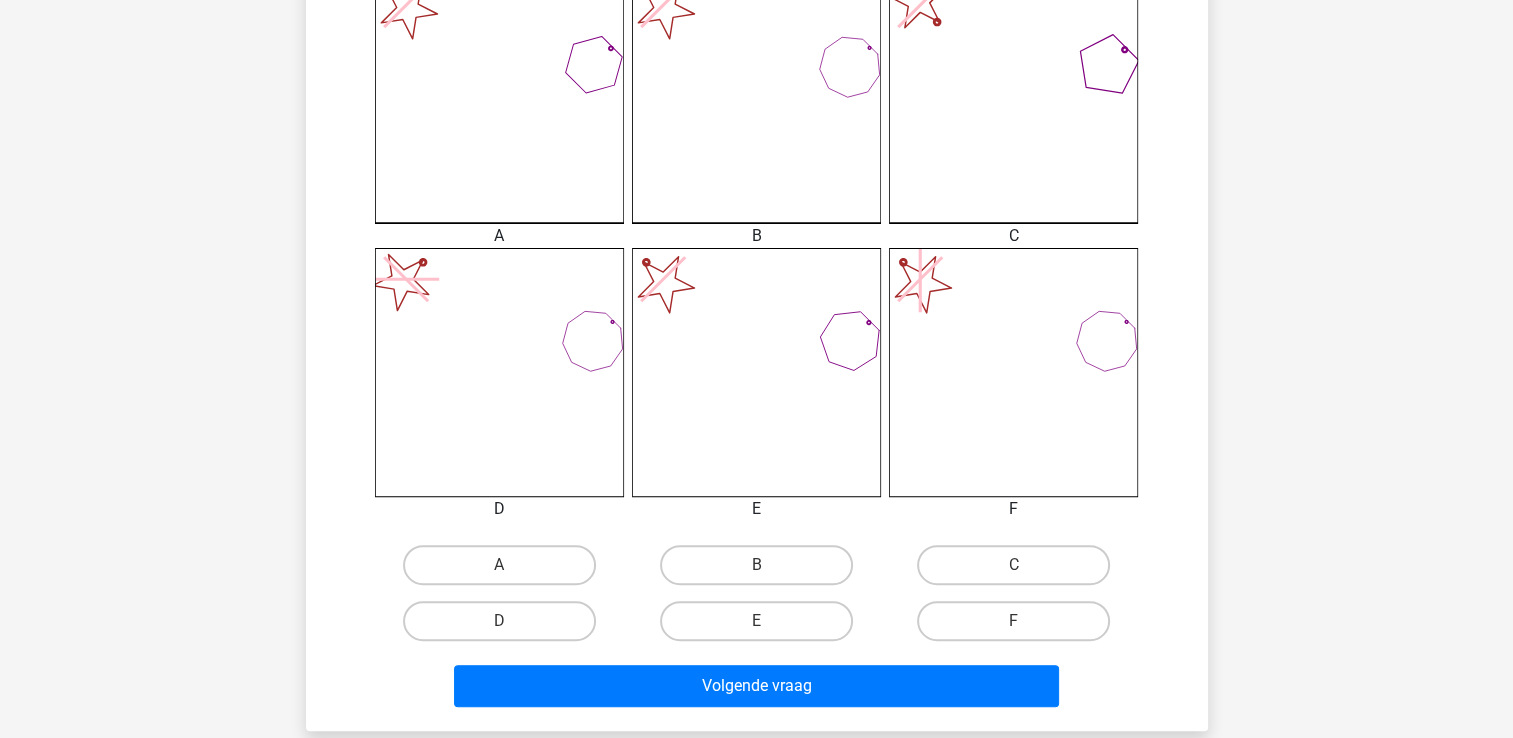 scroll, scrollTop: 692, scrollLeft: 0, axis: vertical 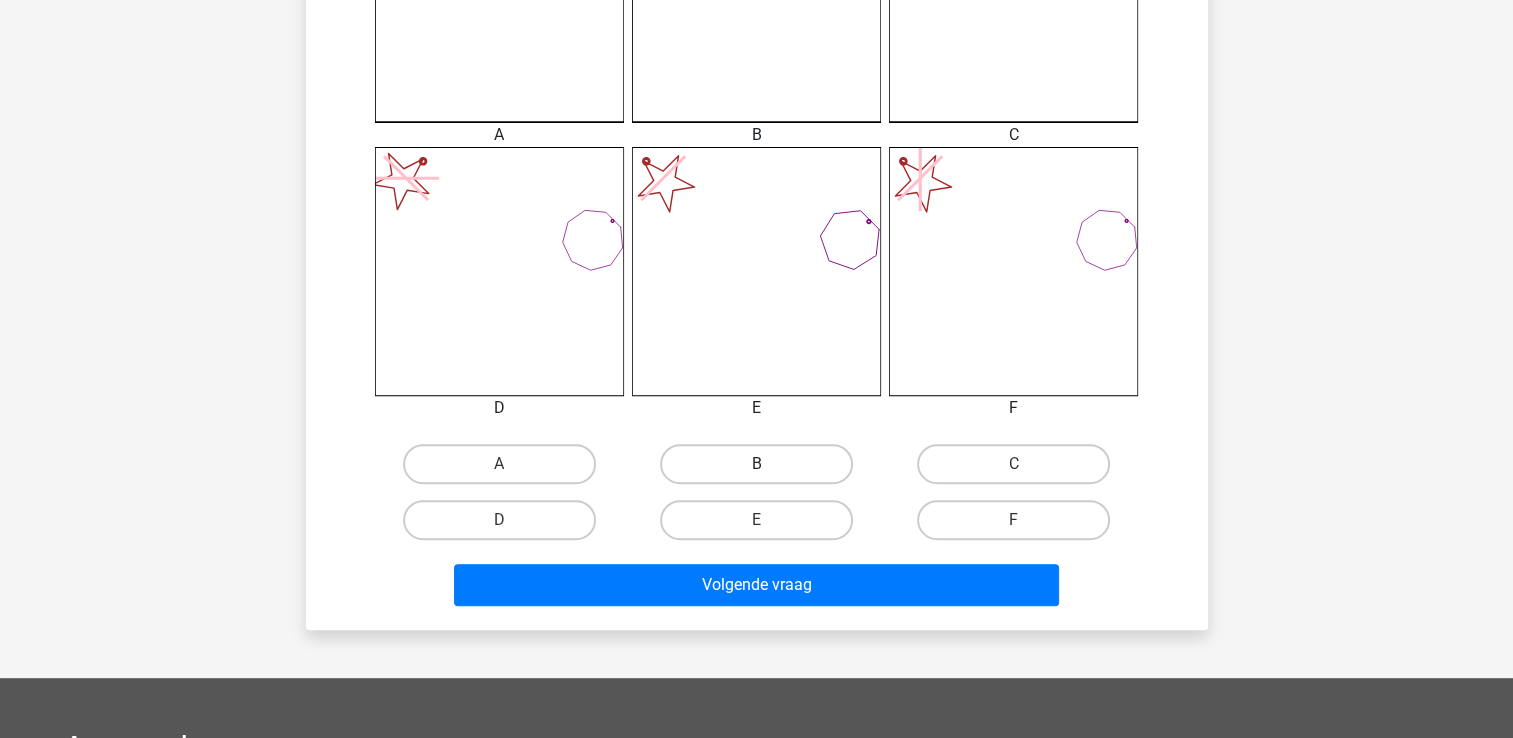 click on "B" at bounding box center [756, 464] 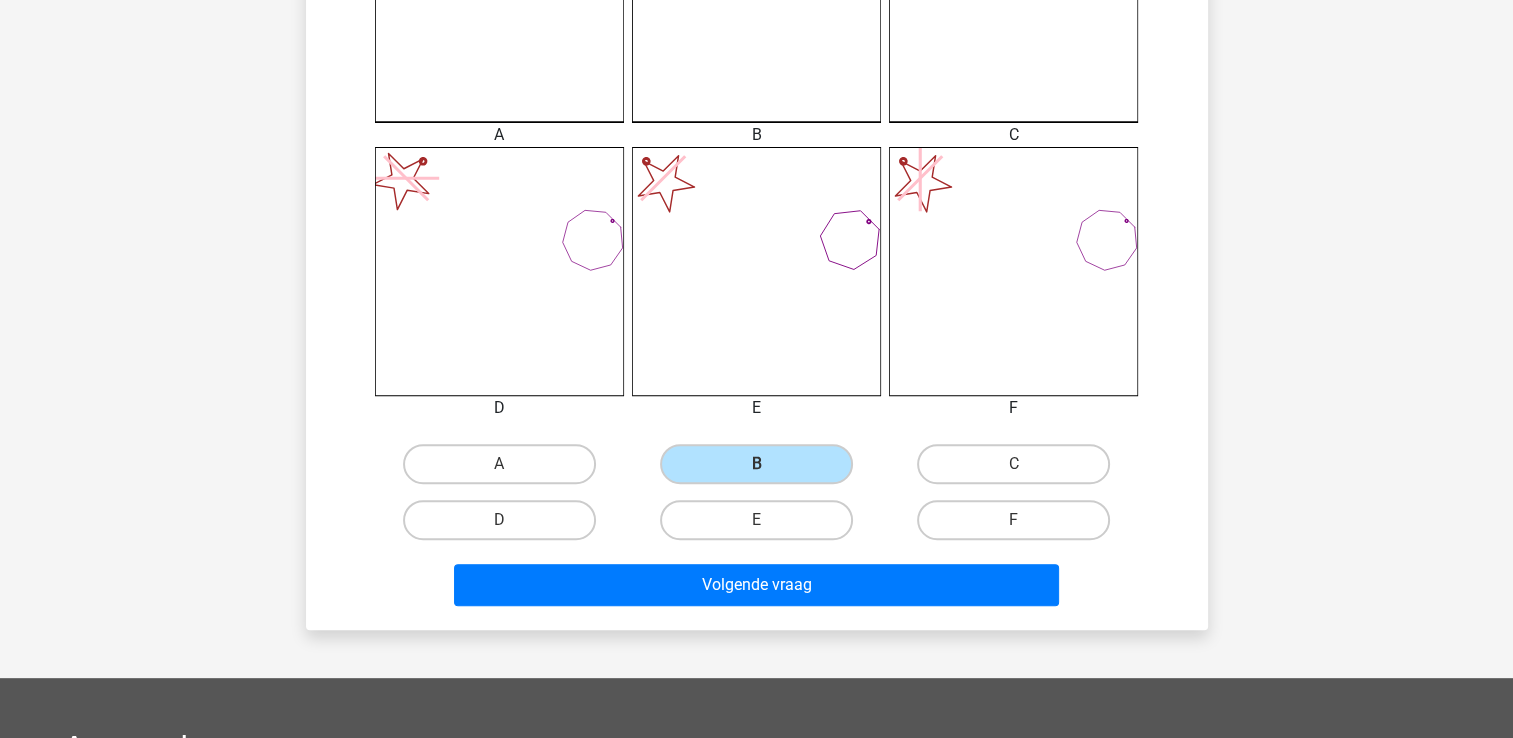 click on "Klaas
klaasenmargje@hotmail.com
Nederlands
English" at bounding box center (756, 257) 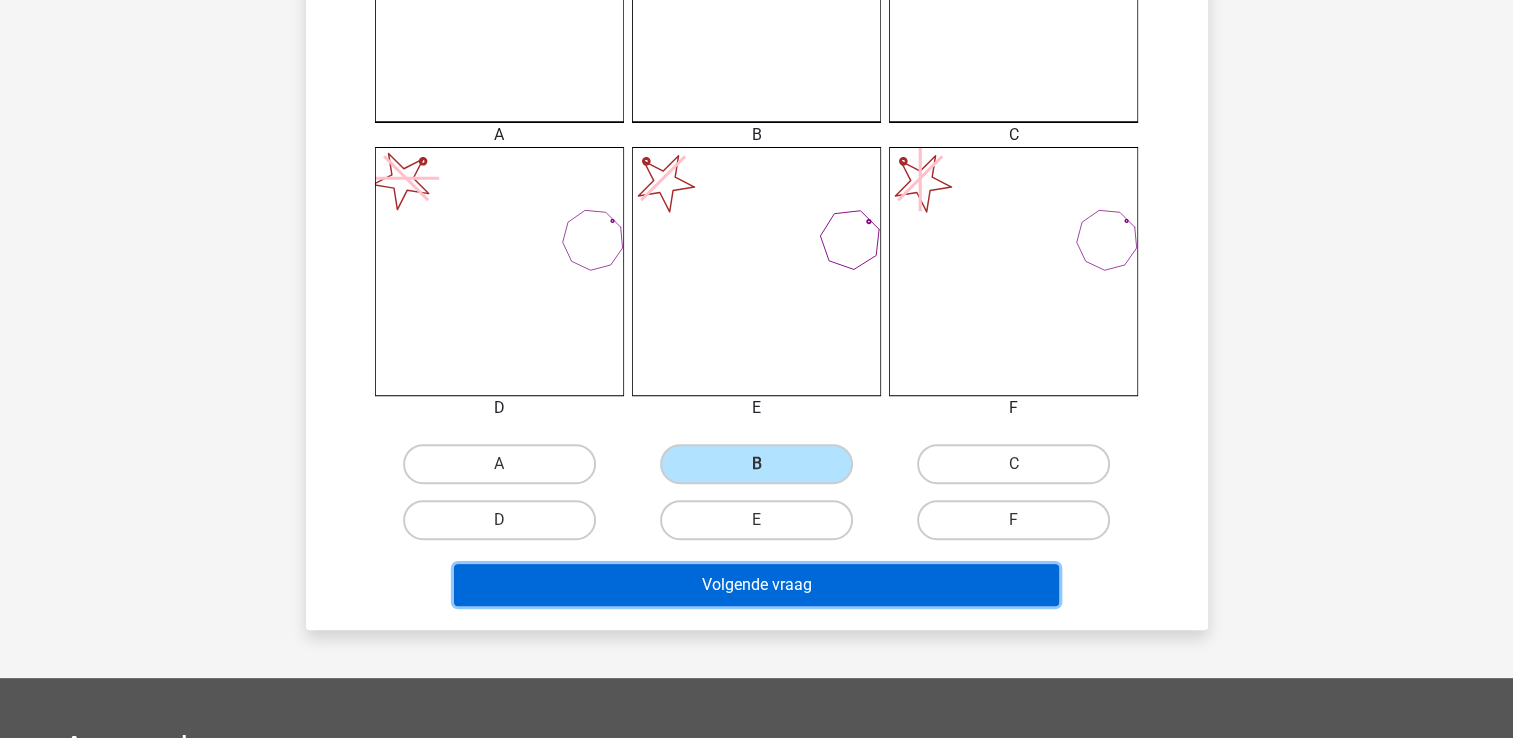 click on "Volgende vraag" at bounding box center [756, 585] 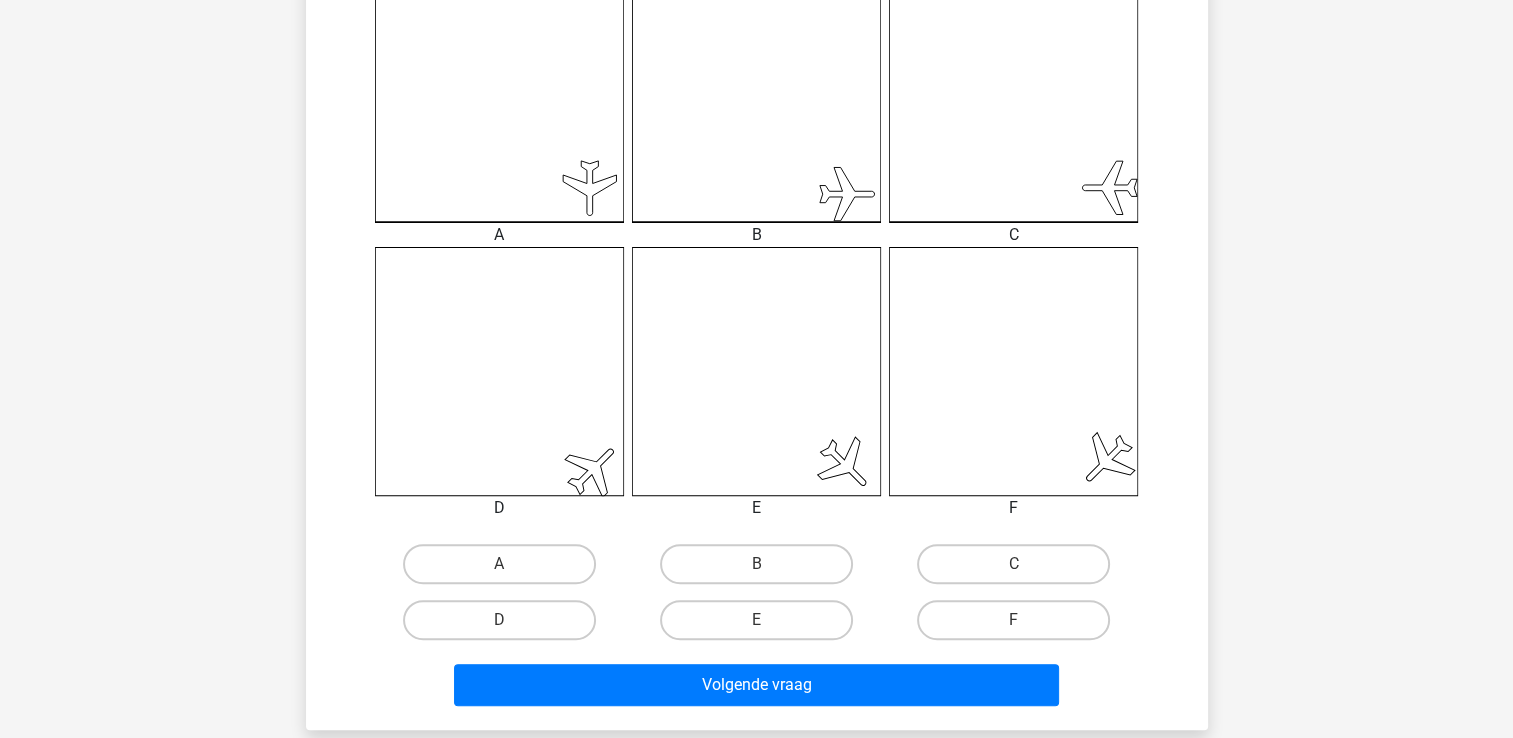 scroll, scrollTop: 492, scrollLeft: 0, axis: vertical 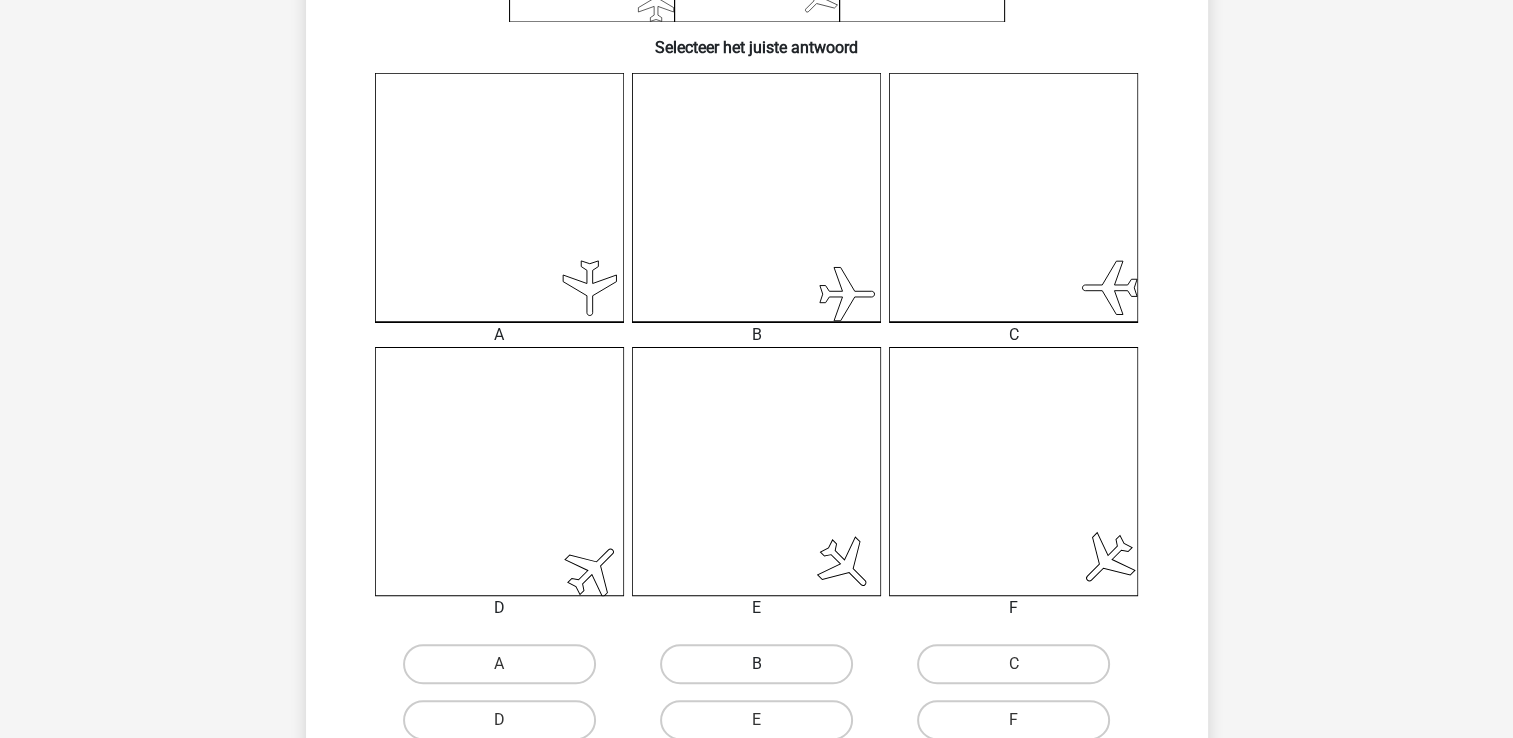 click on "B" at bounding box center [756, 664] 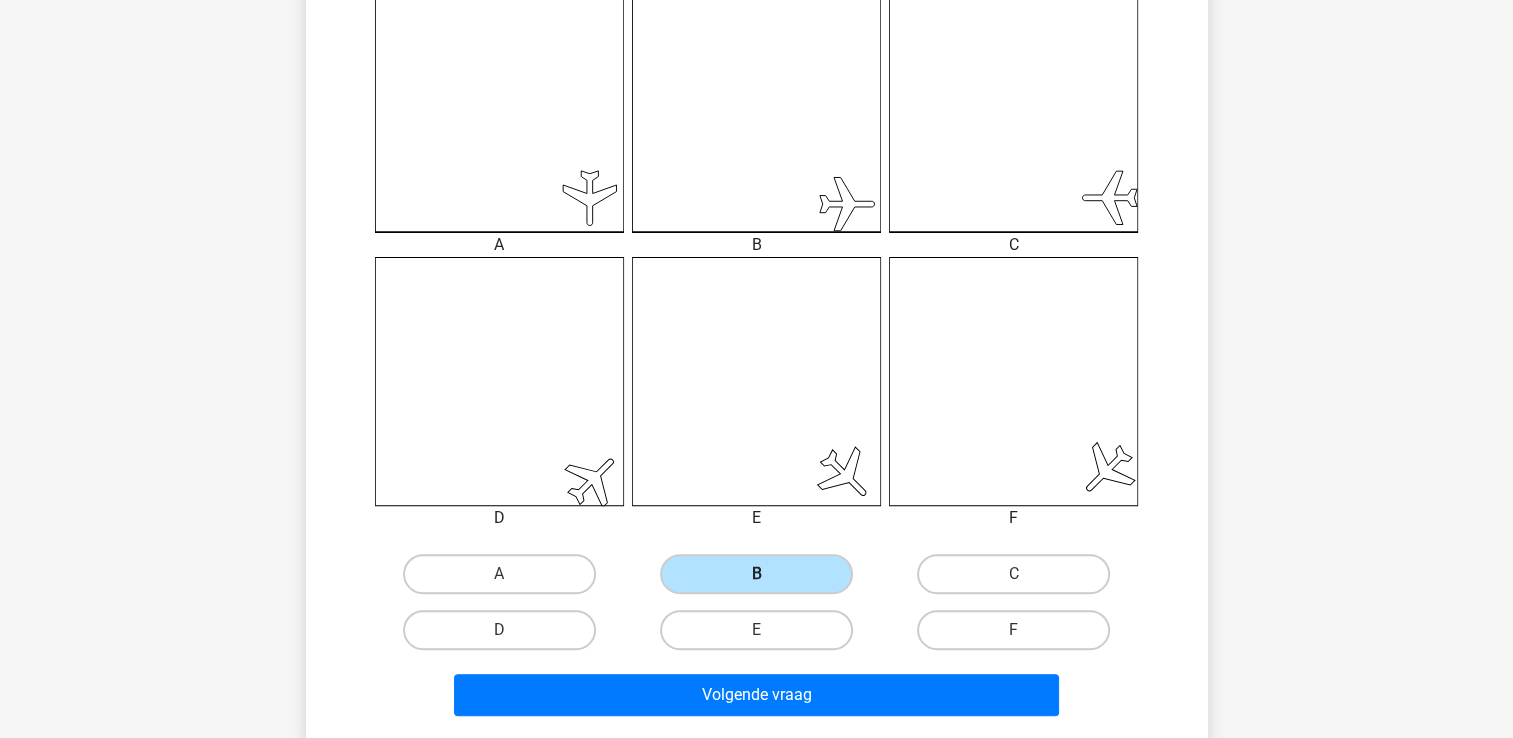 scroll, scrollTop: 792, scrollLeft: 0, axis: vertical 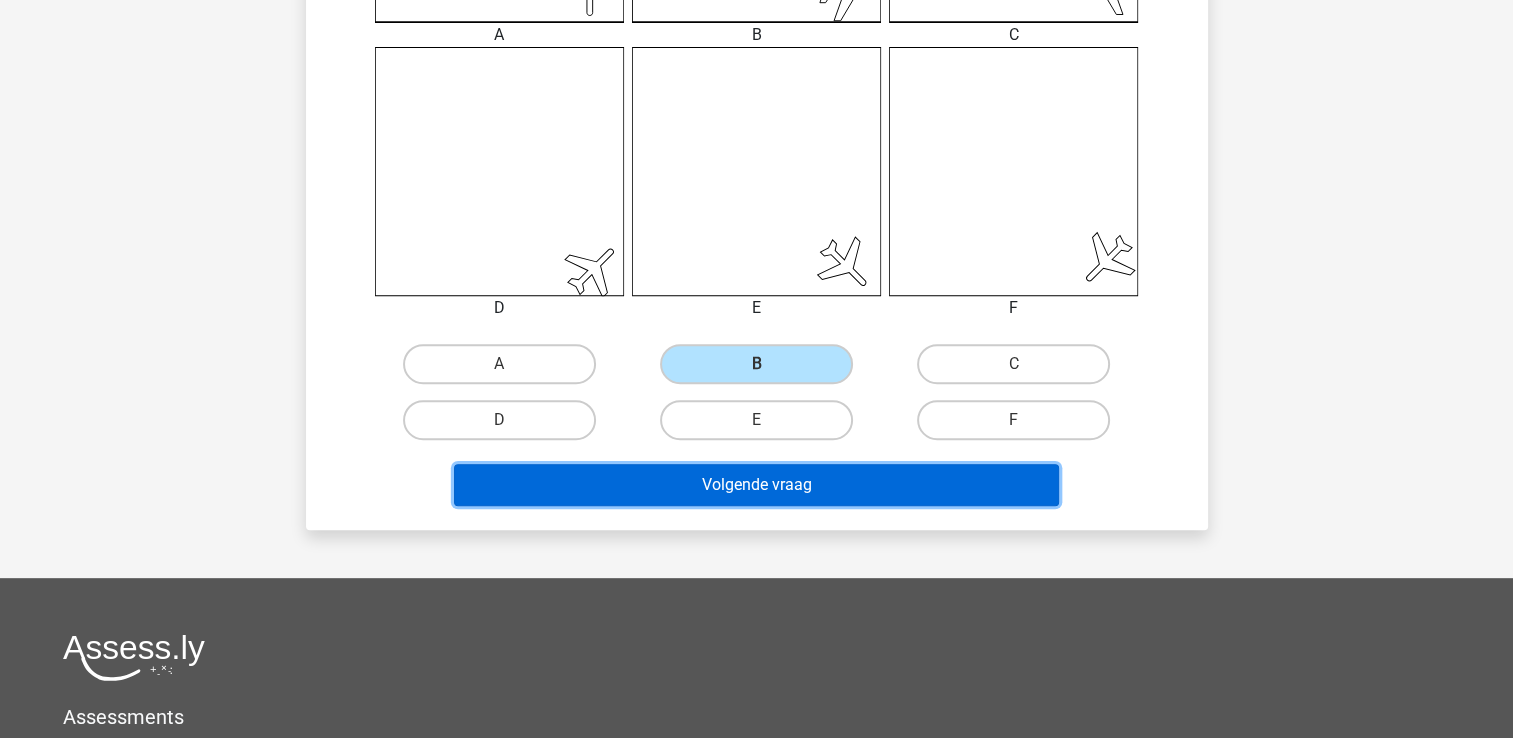click on "Volgende vraag" at bounding box center (756, 485) 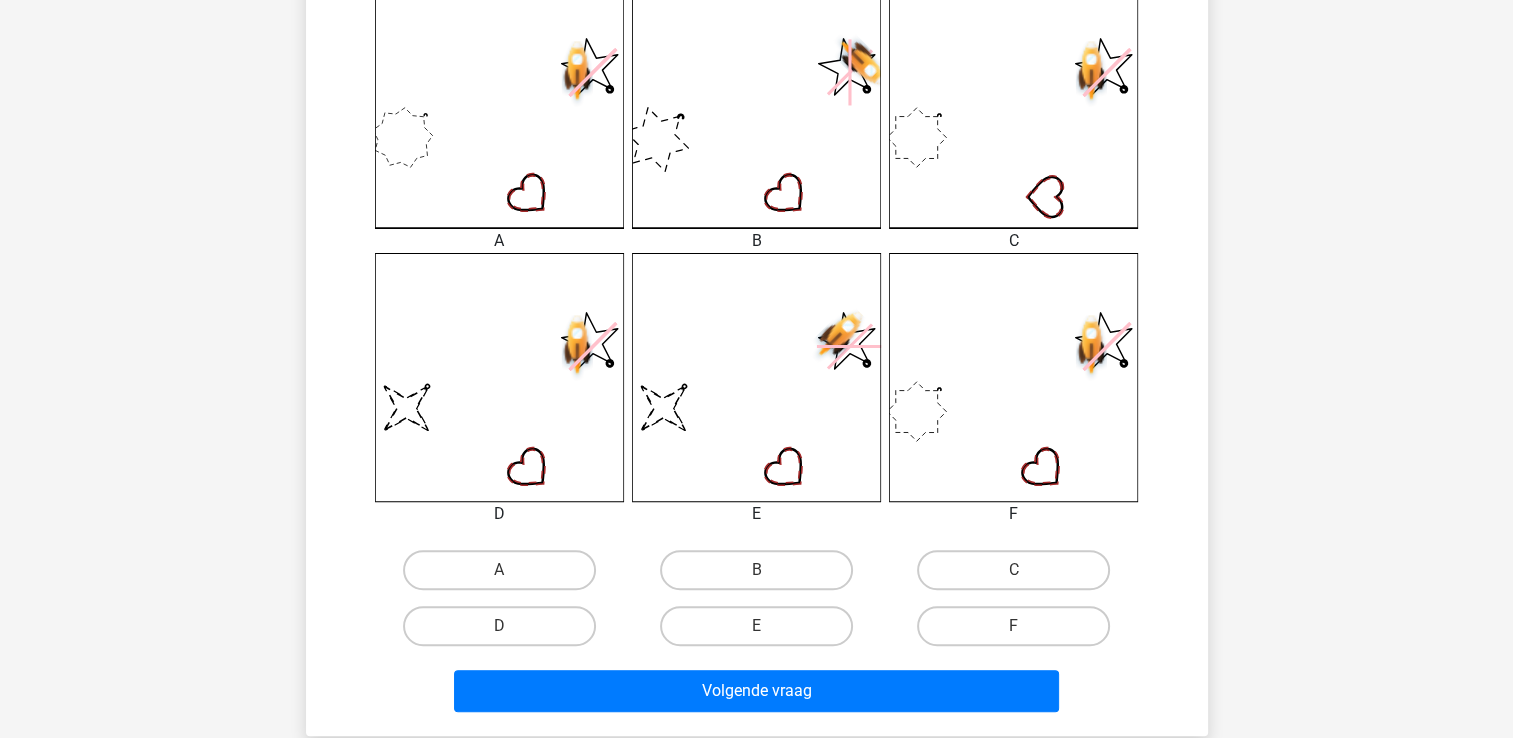 scroll, scrollTop: 592, scrollLeft: 0, axis: vertical 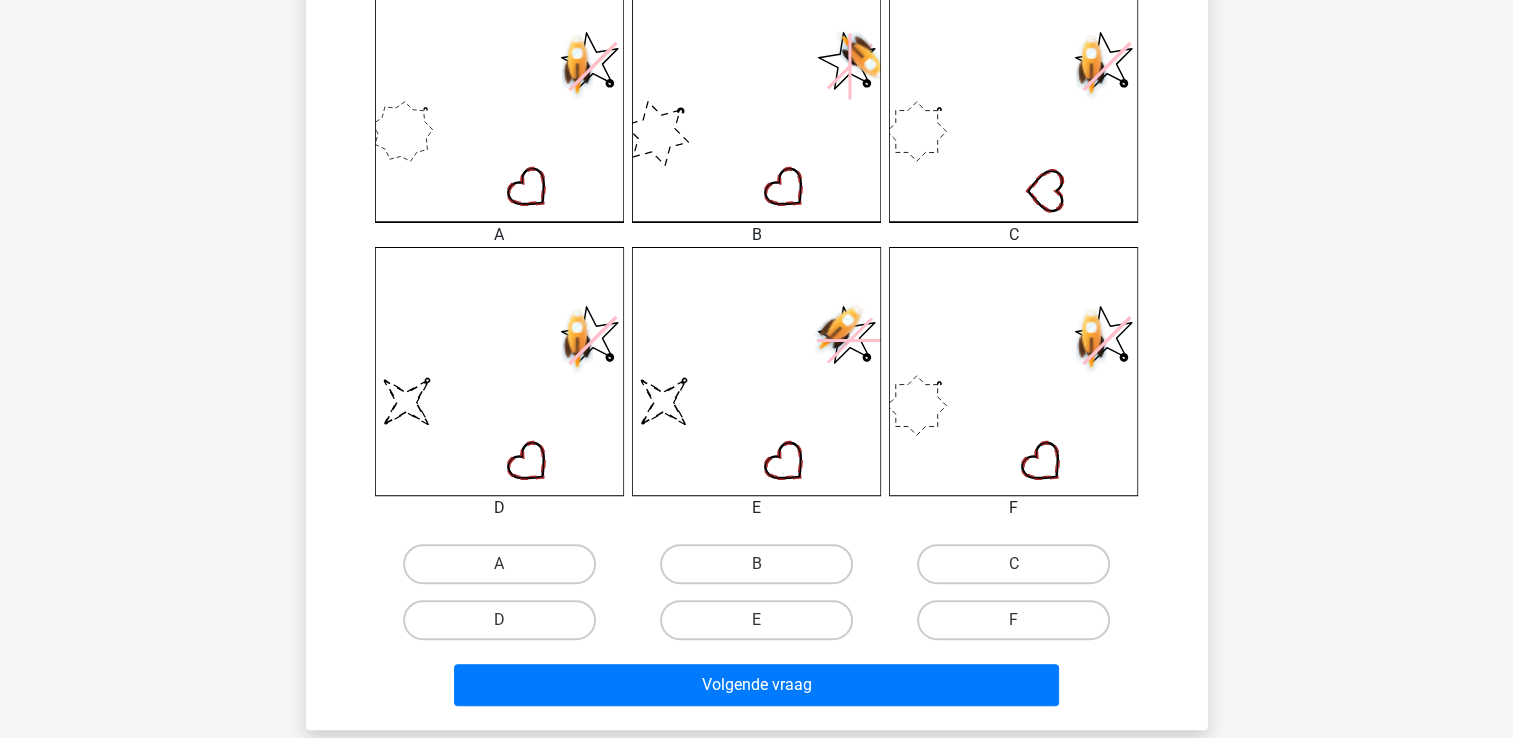 click on "image/svg+xml" 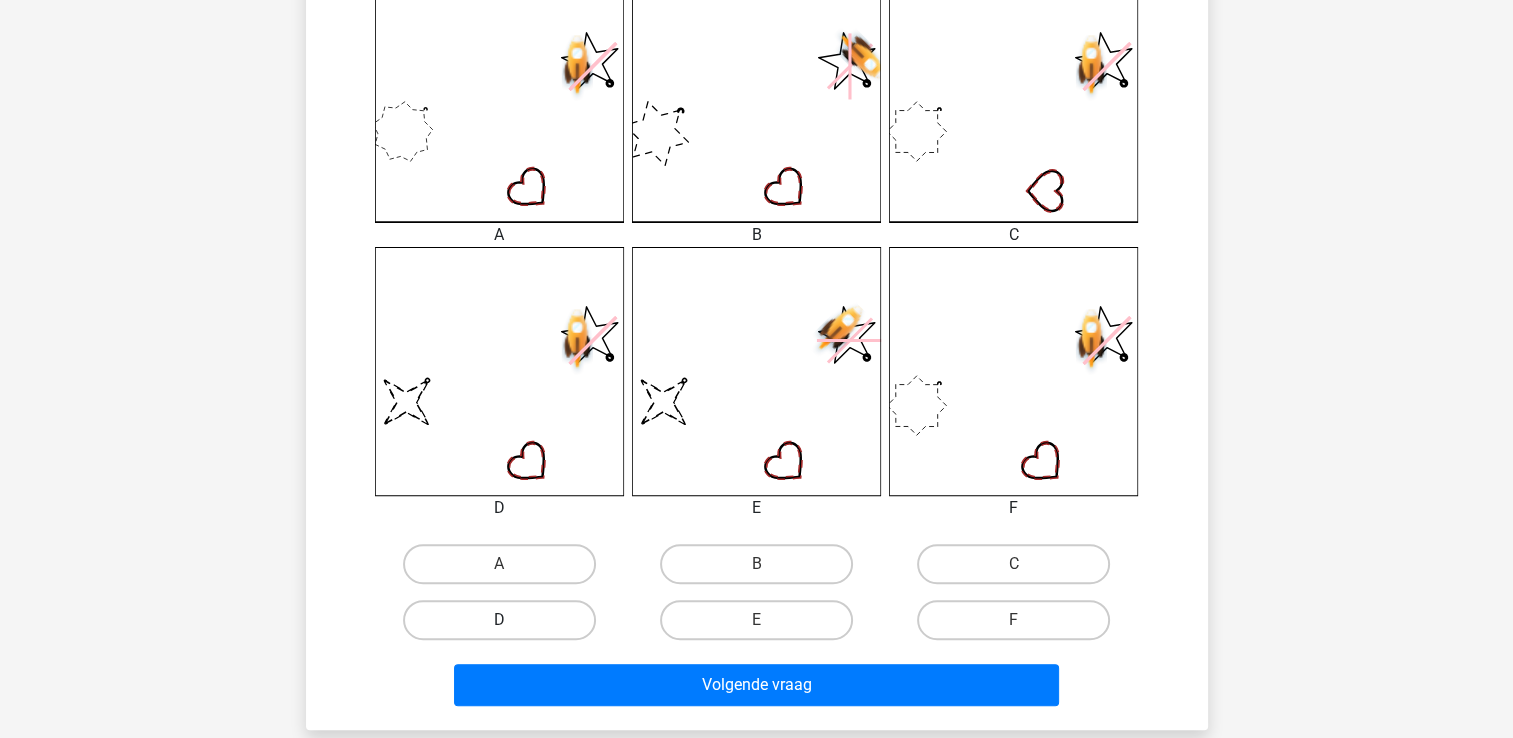 click on "D" at bounding box center [499, 620] 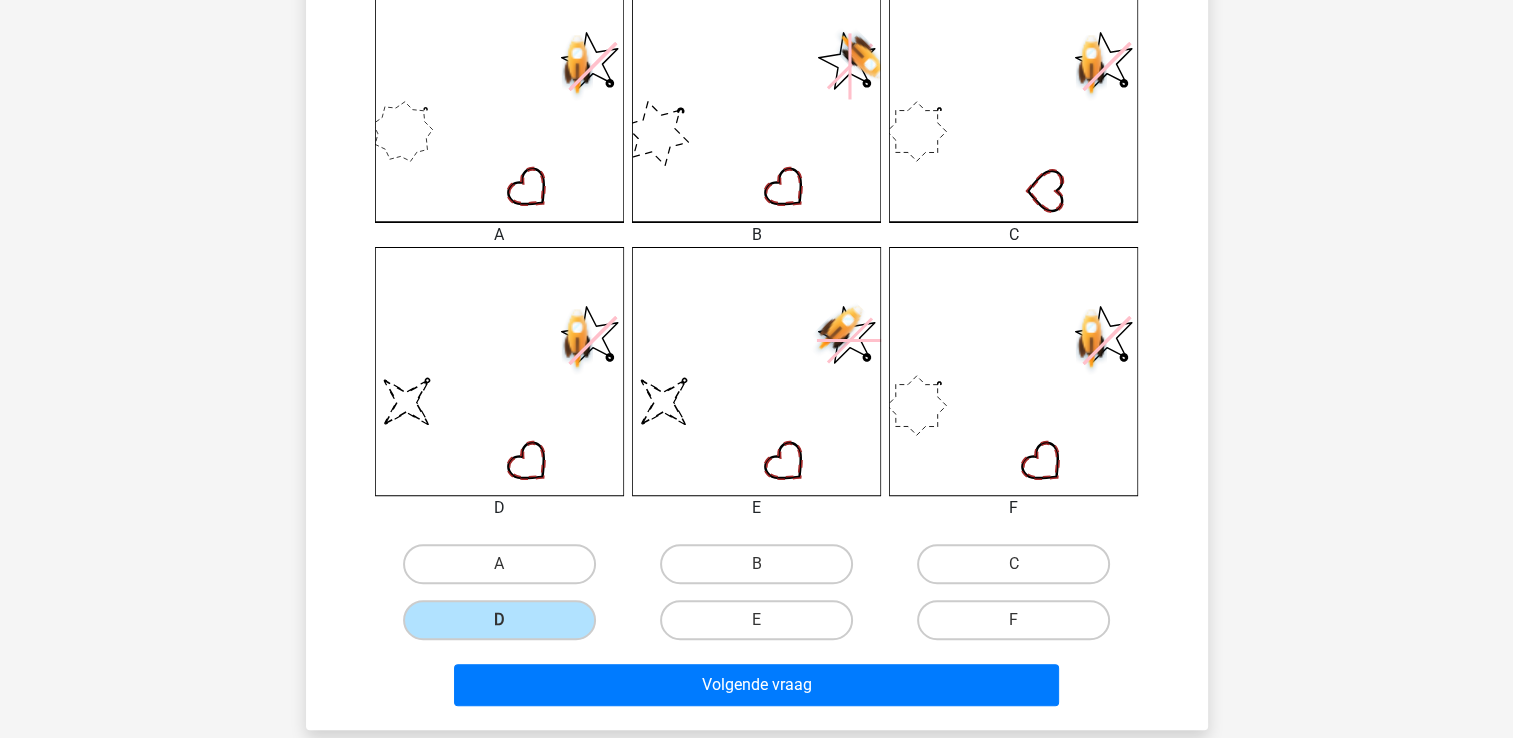 click on "Volgende vraag" at bounding box center [757, 689] 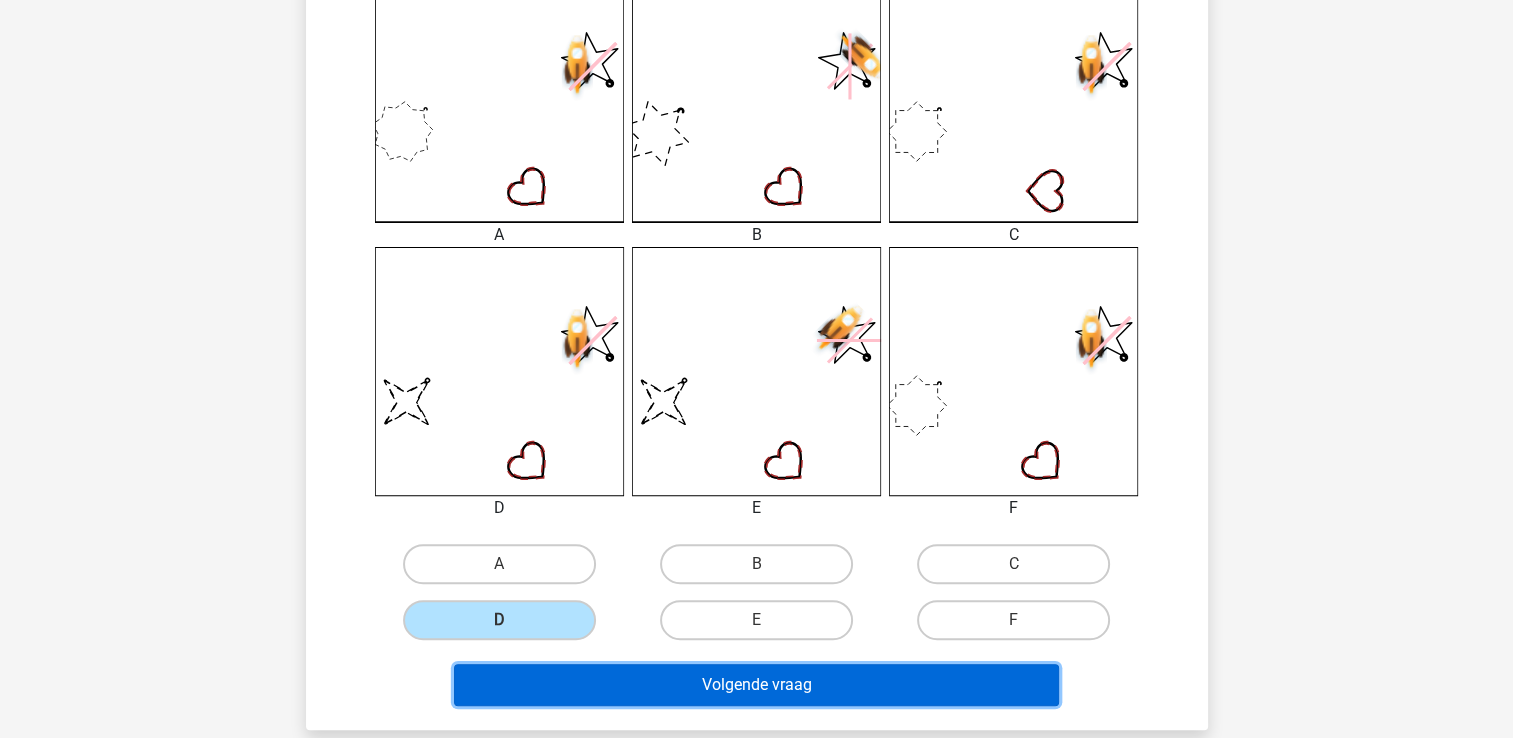 click on "Volgende vraag" at bounding box center [756, 685] 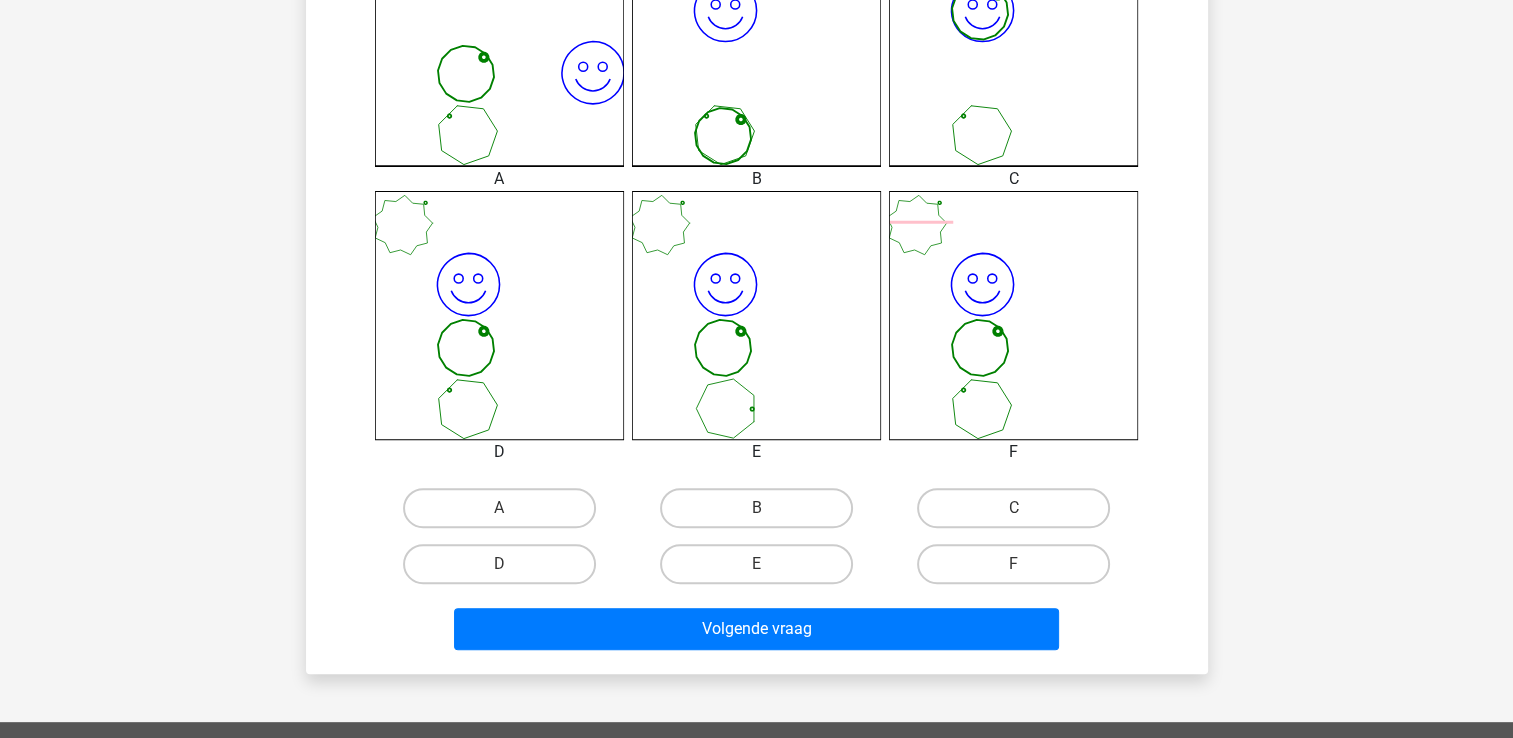 scroll, scrollTop: 700, scrollLeft: 0, axis: vertical 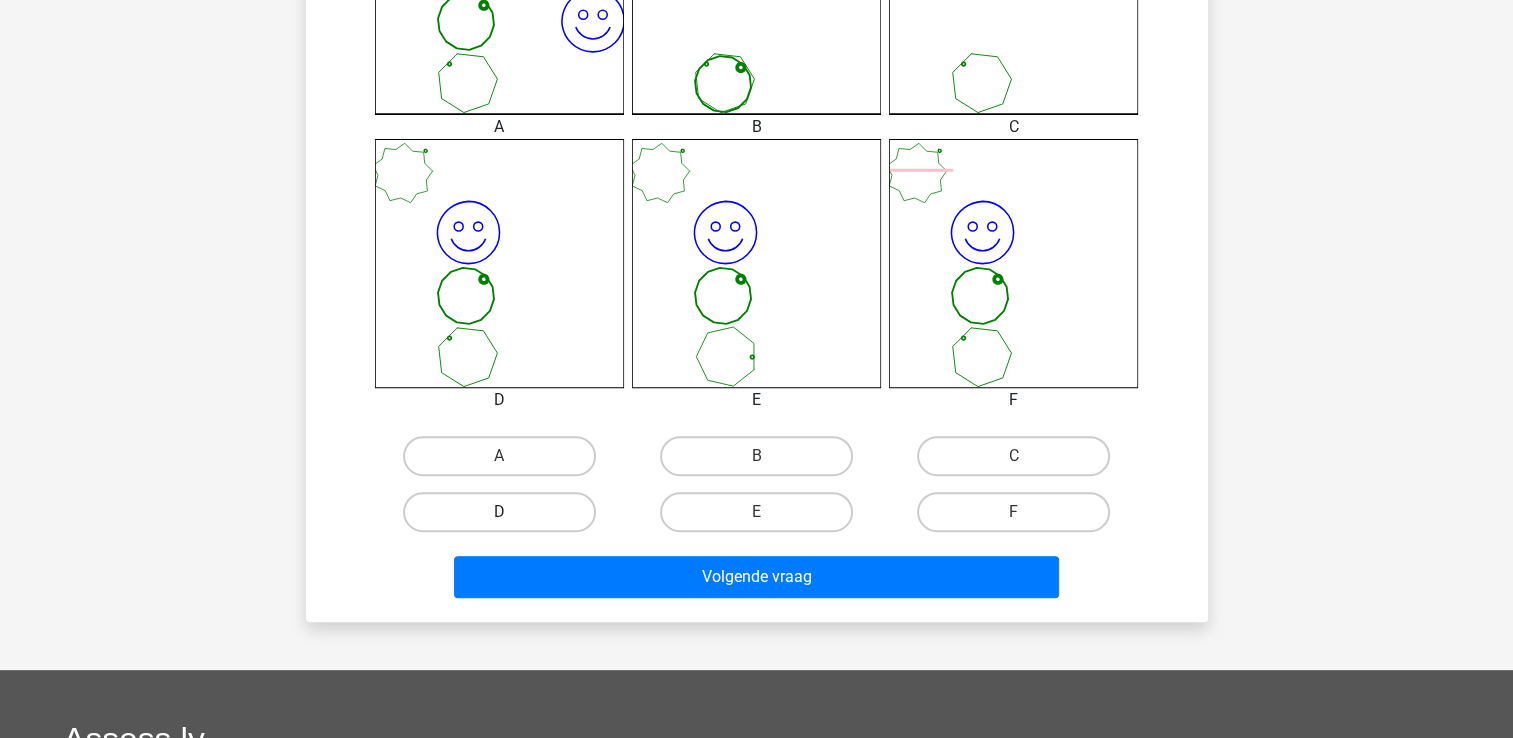 click on "D" at bounding box center (499, 512) 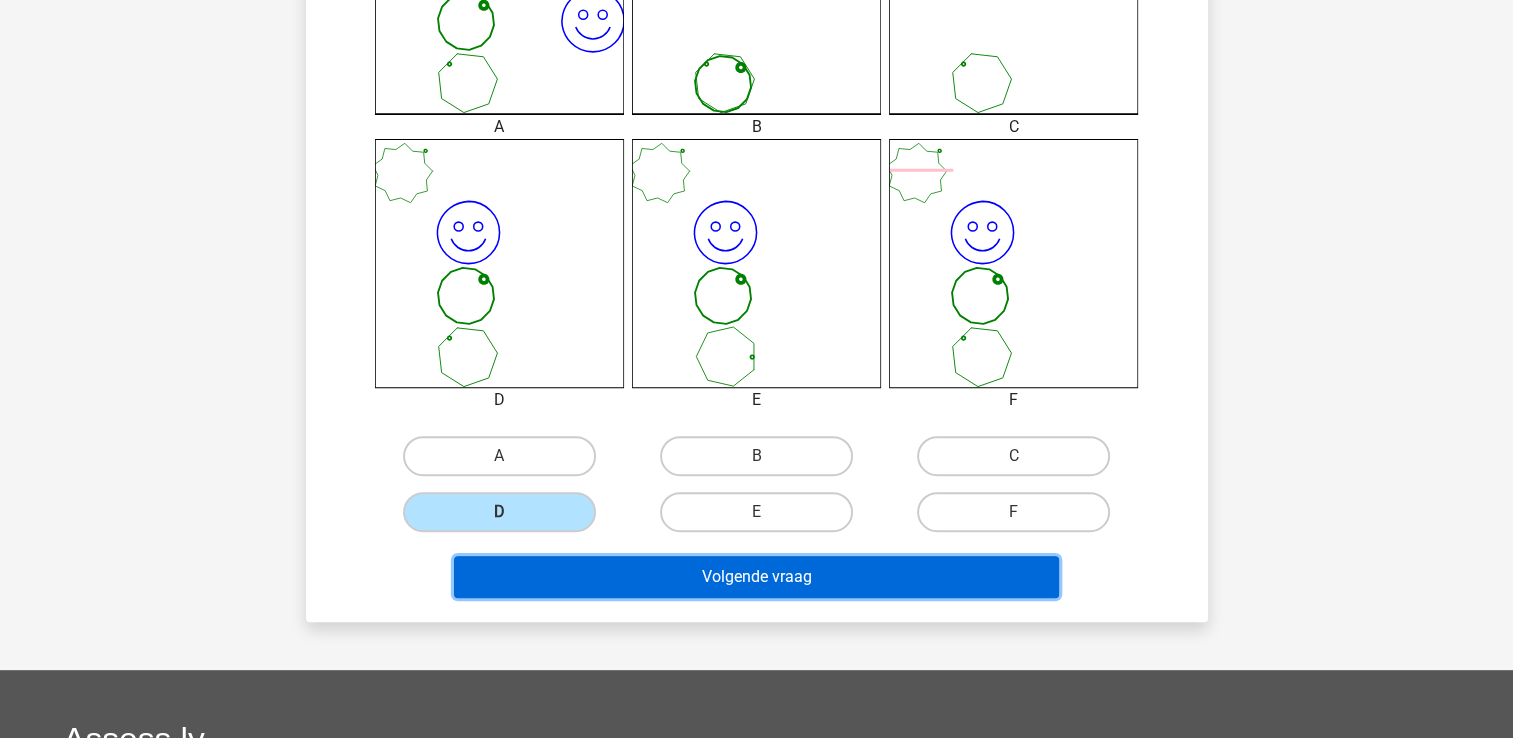 click on "Volgende vraag" at bounding box center [756, 577] 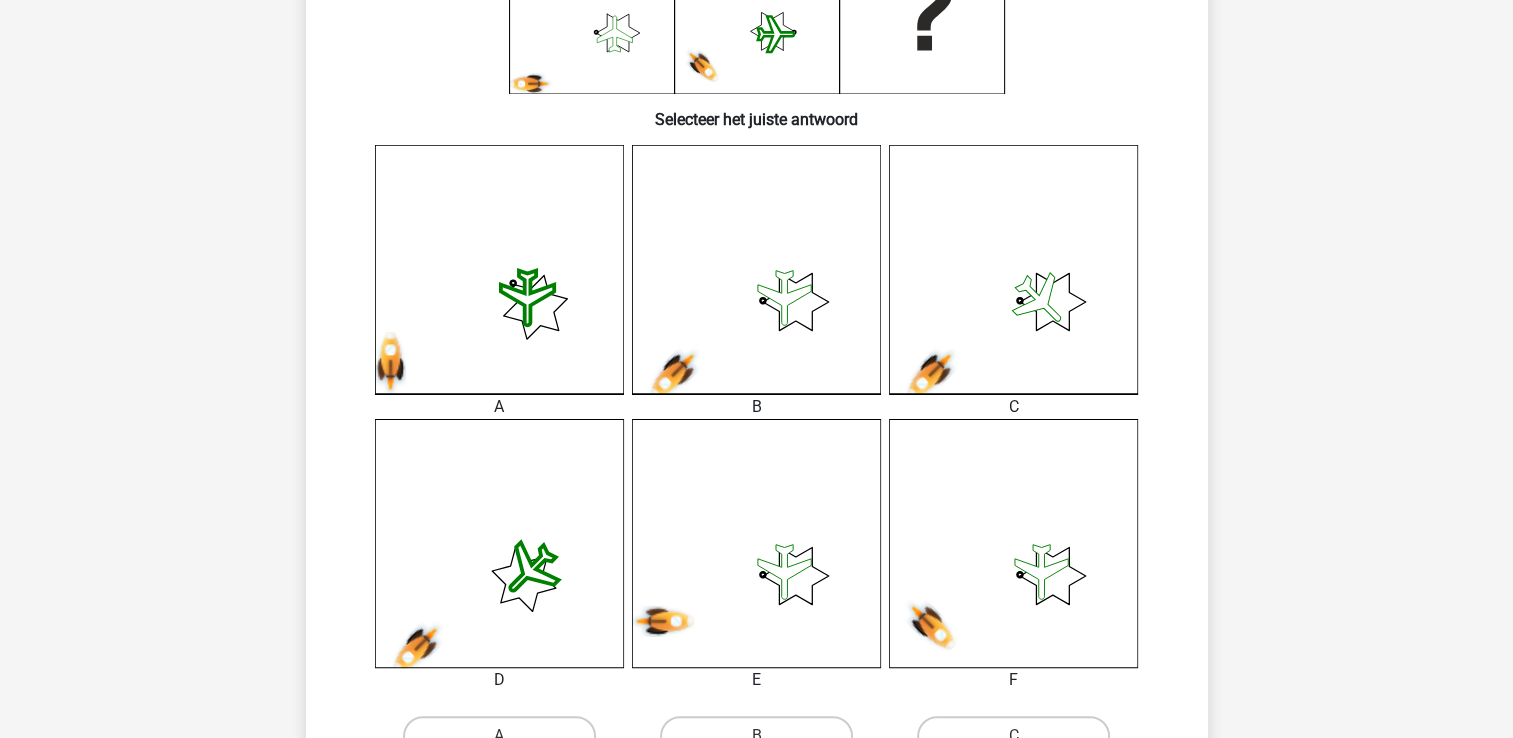 scroll, scrollTop: 600, scrollLeft: 0, axis: vertical 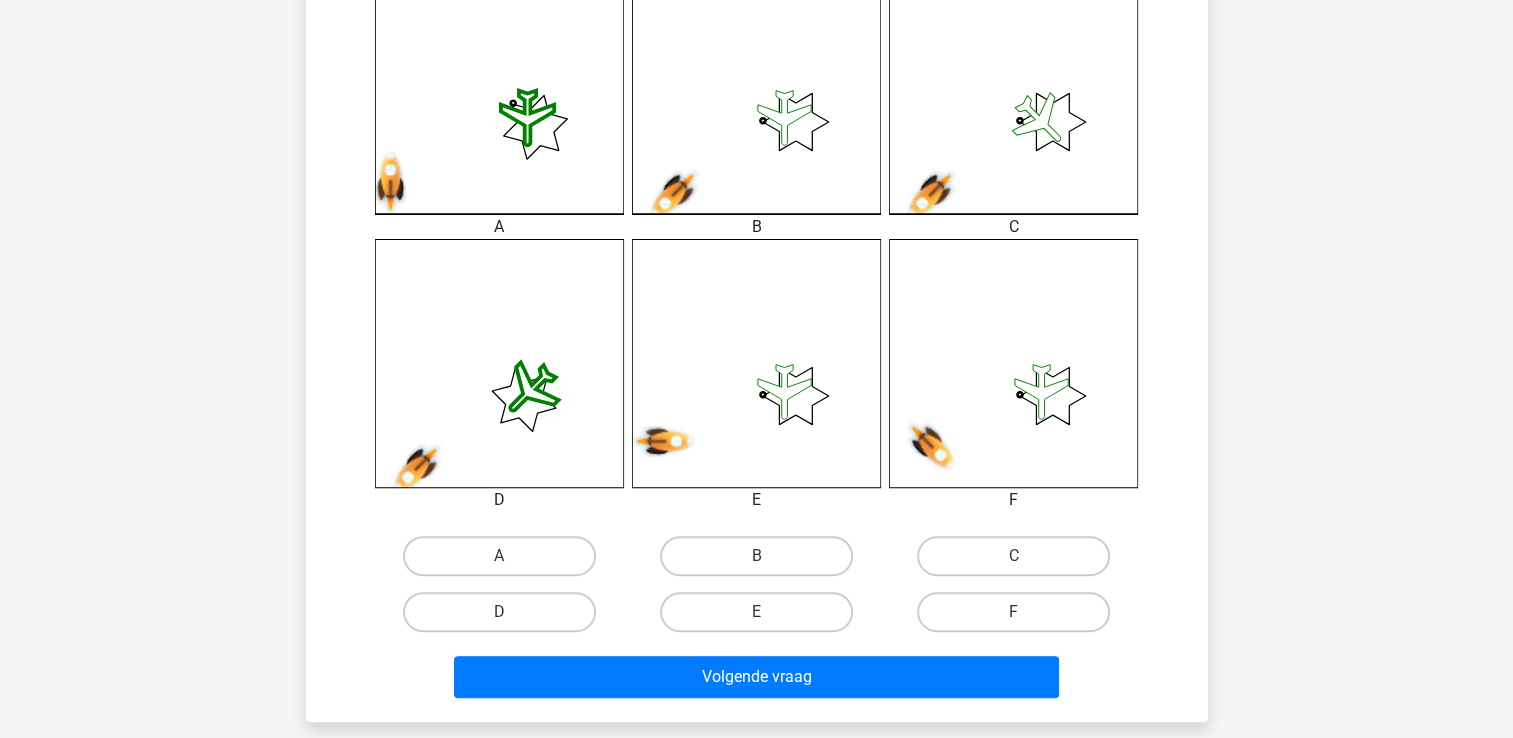 click 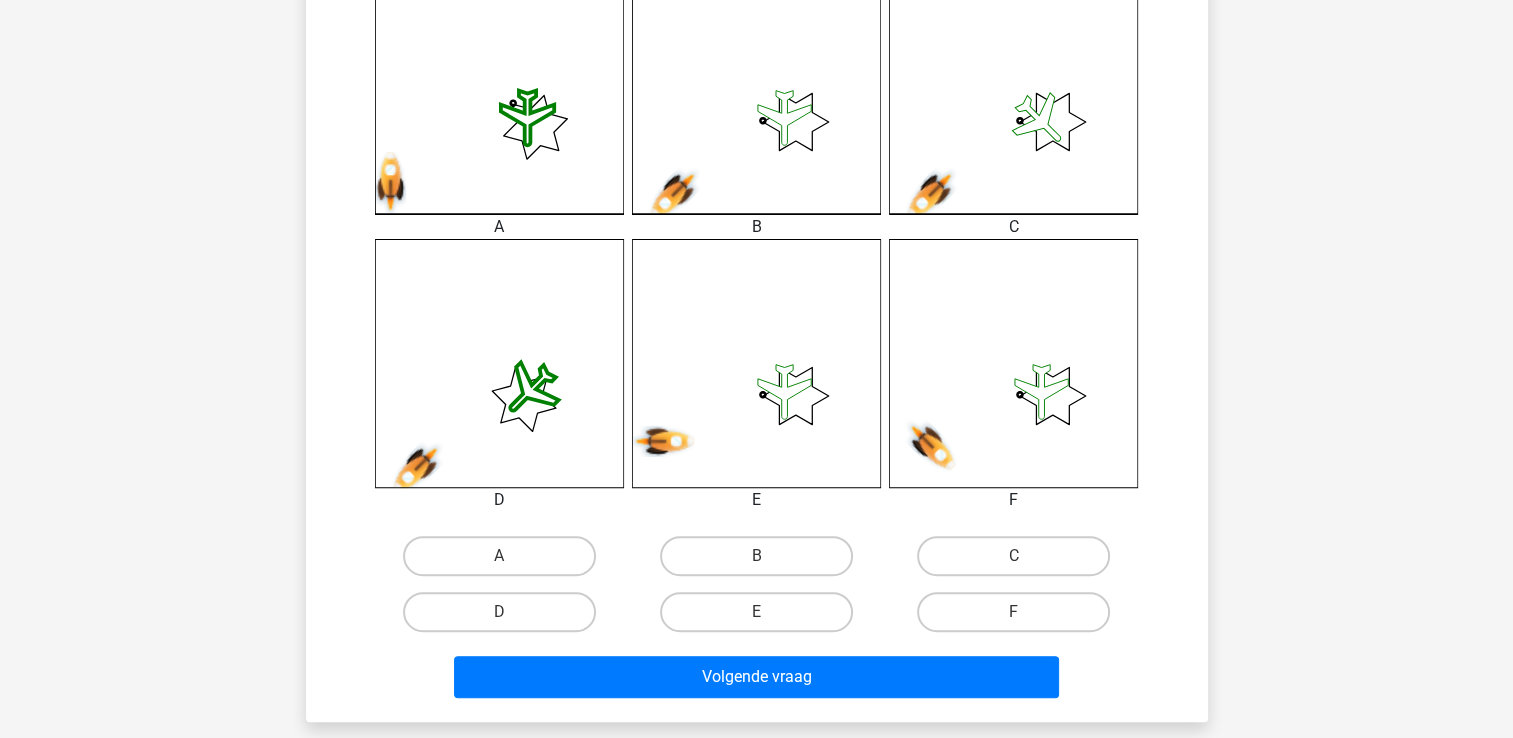 click 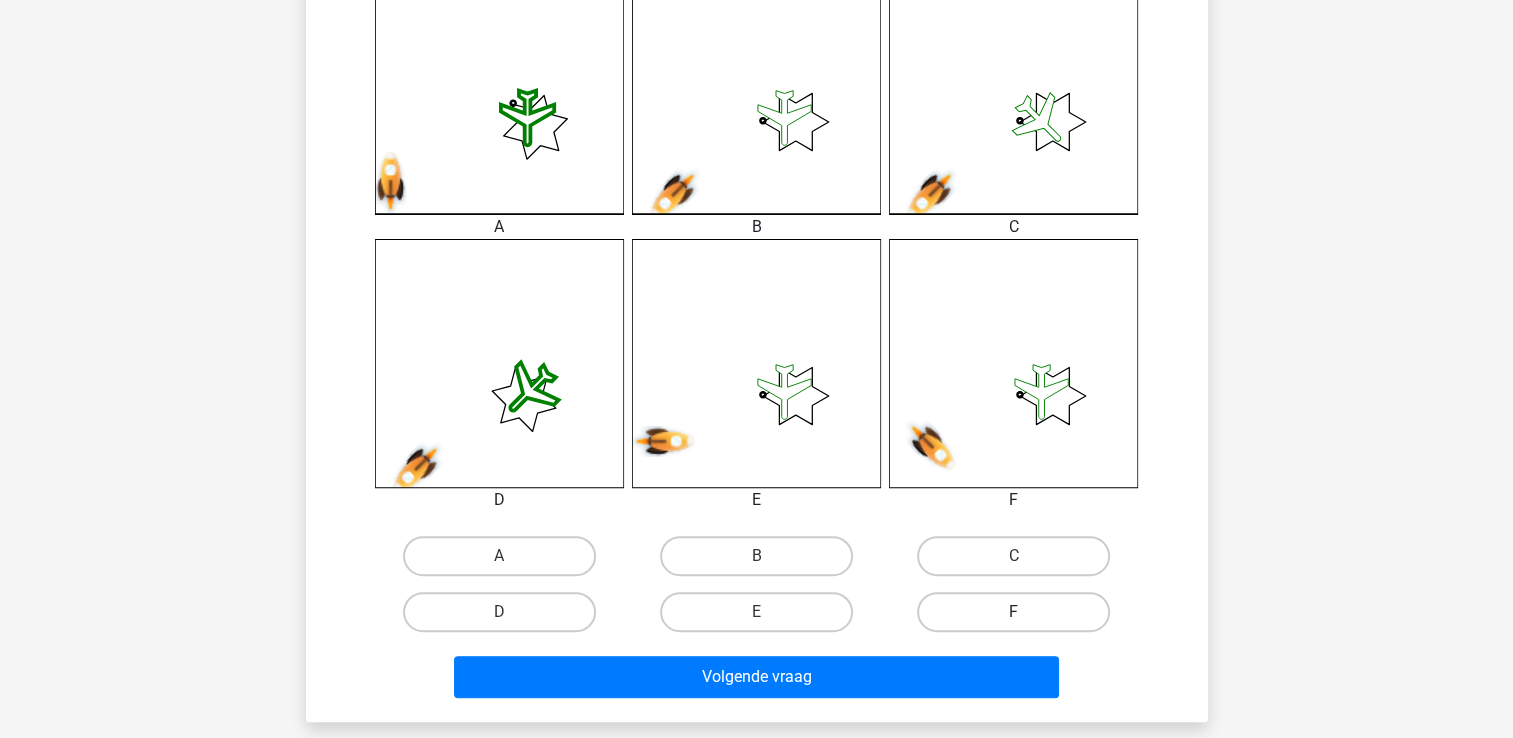 click on "F" at bounding box center (1013, 612) 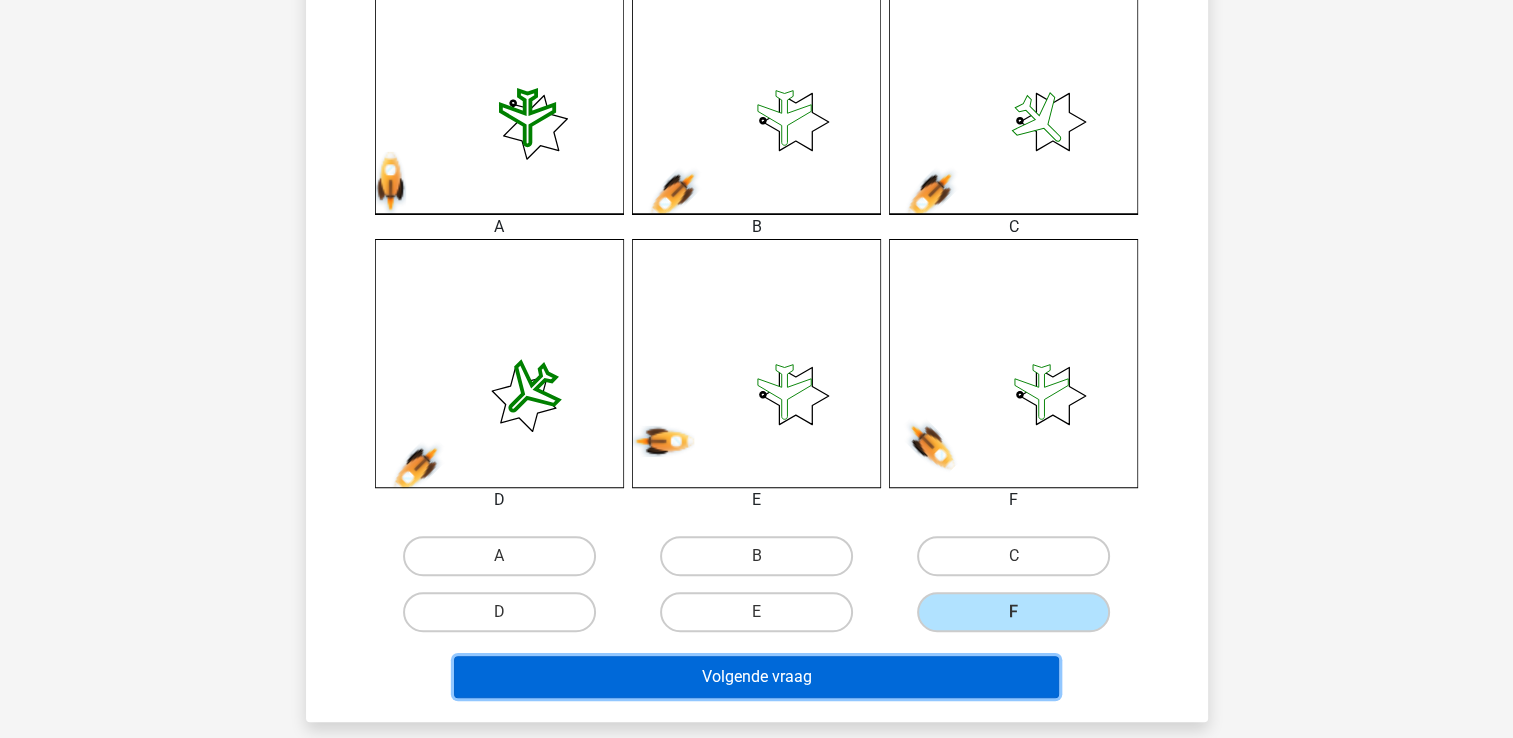 click on "Volgende vraag" at bounding box center [756, 677] 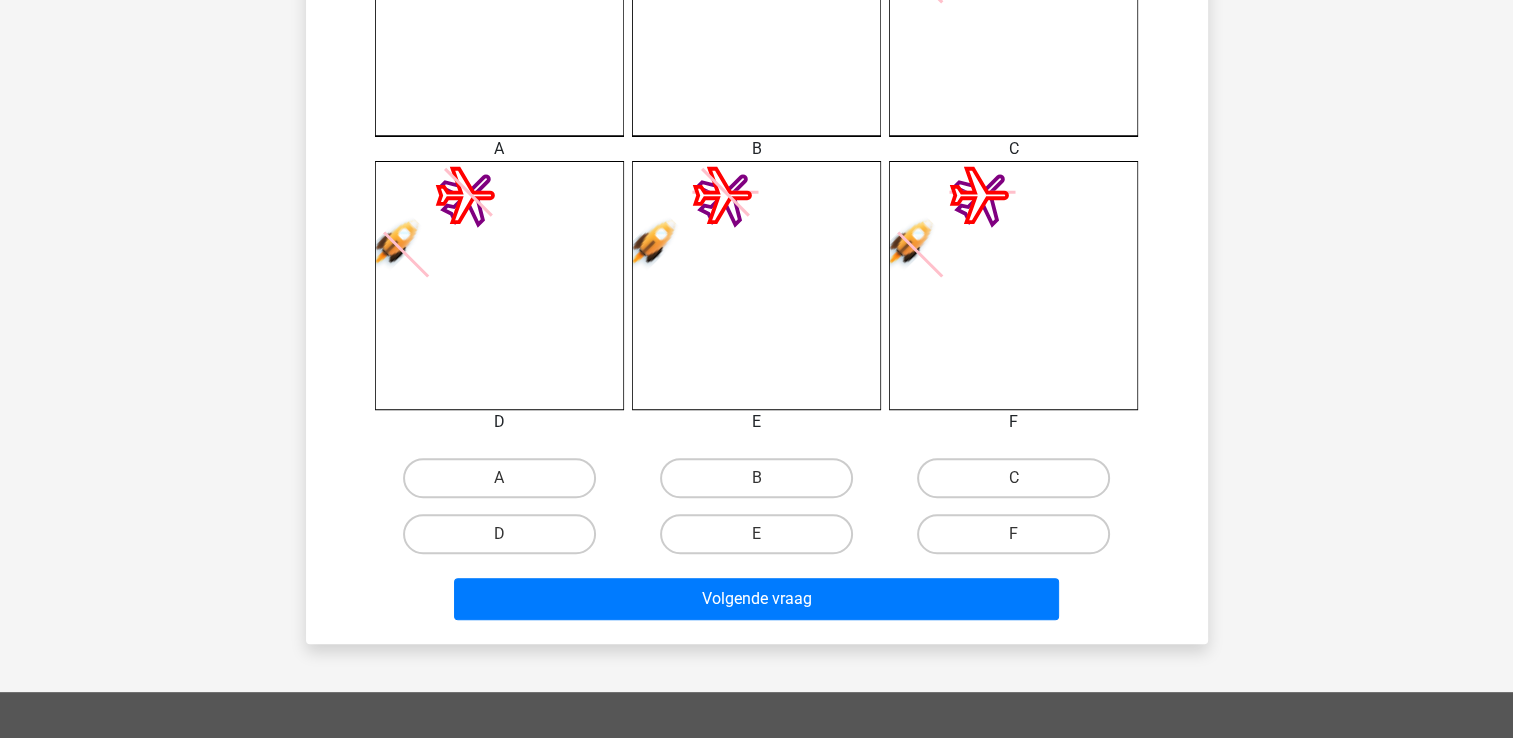 scroll, scrollTop: 700, scrollLeft: 0, axis: vertical 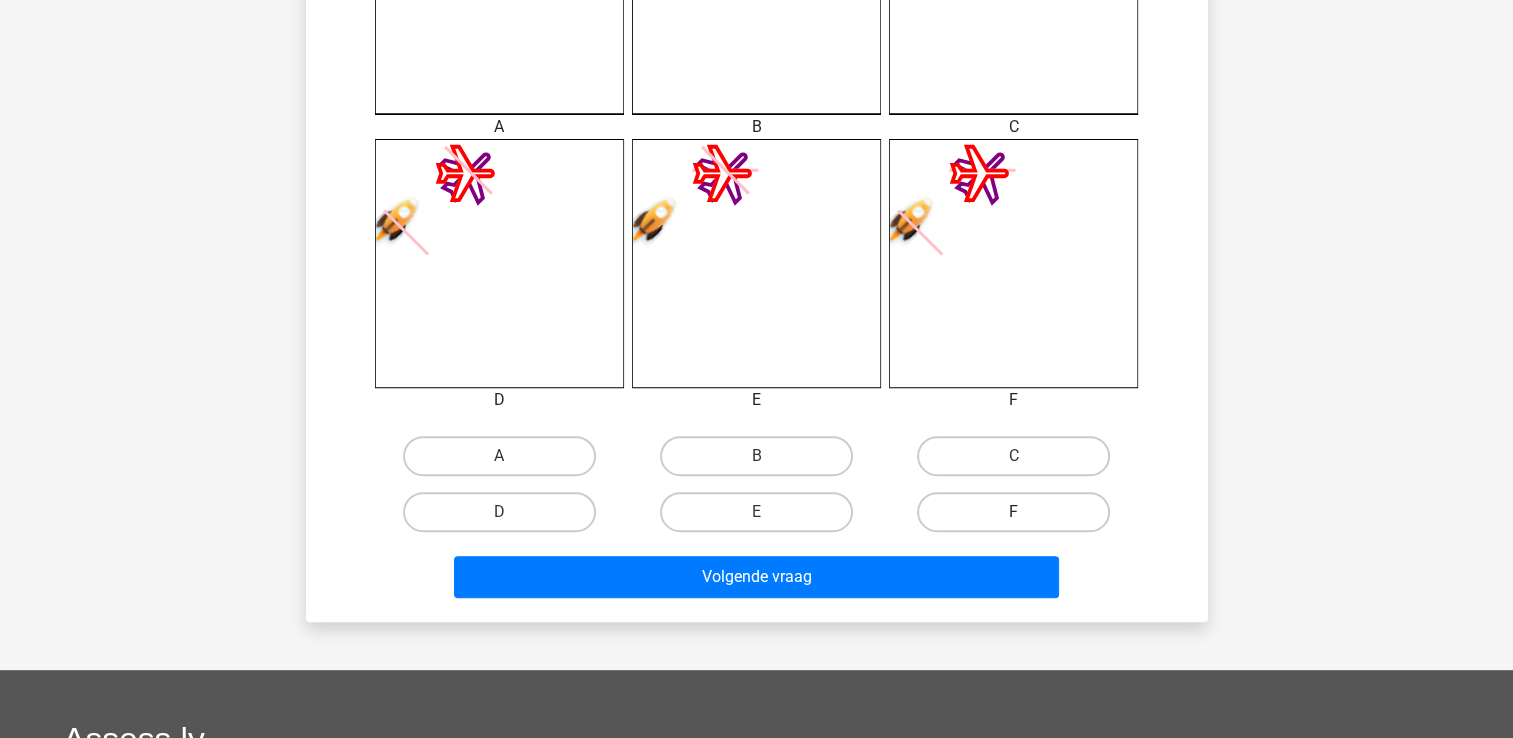 click on "F" at bounding box center [1013, 512] 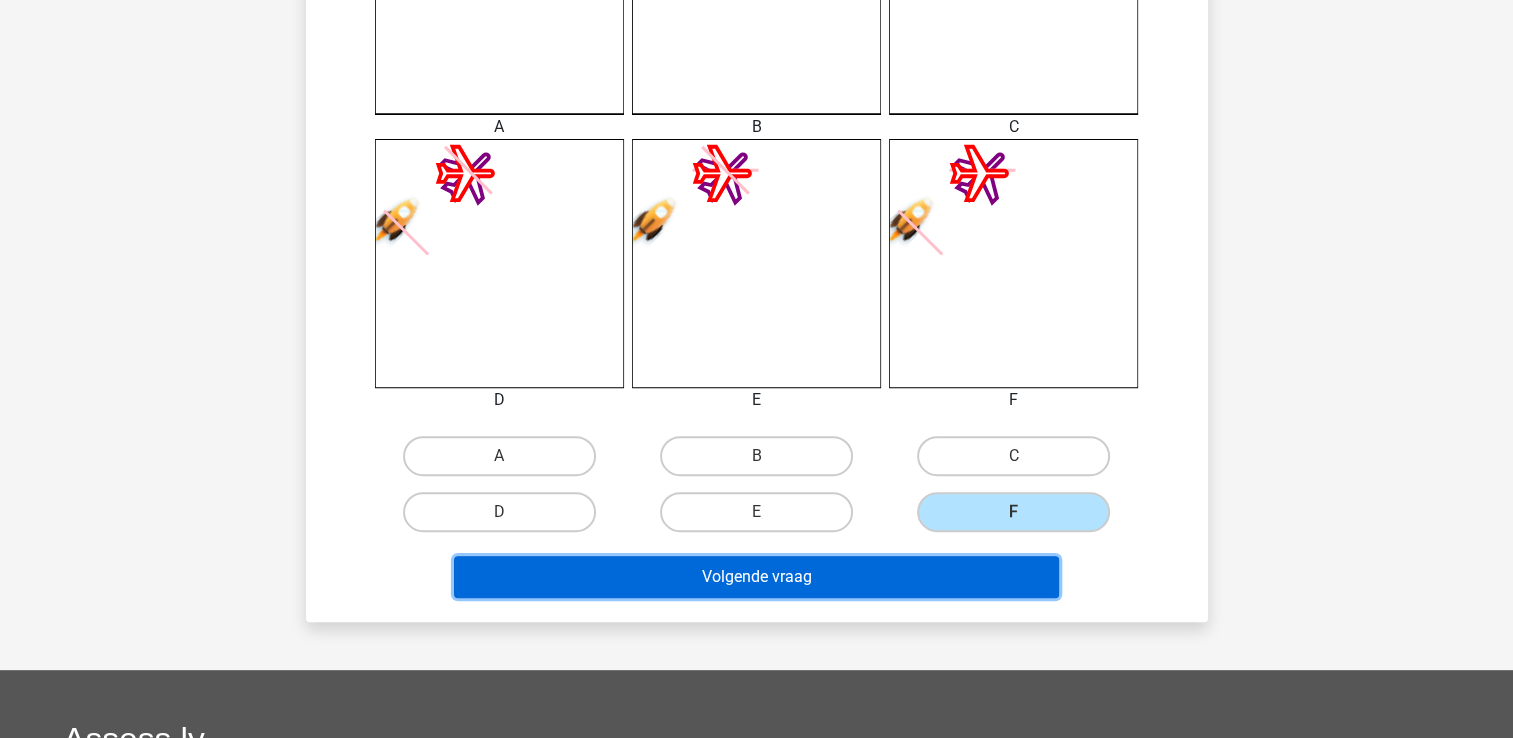 click on "Volgende vraag" at bounding box center [756, 577] 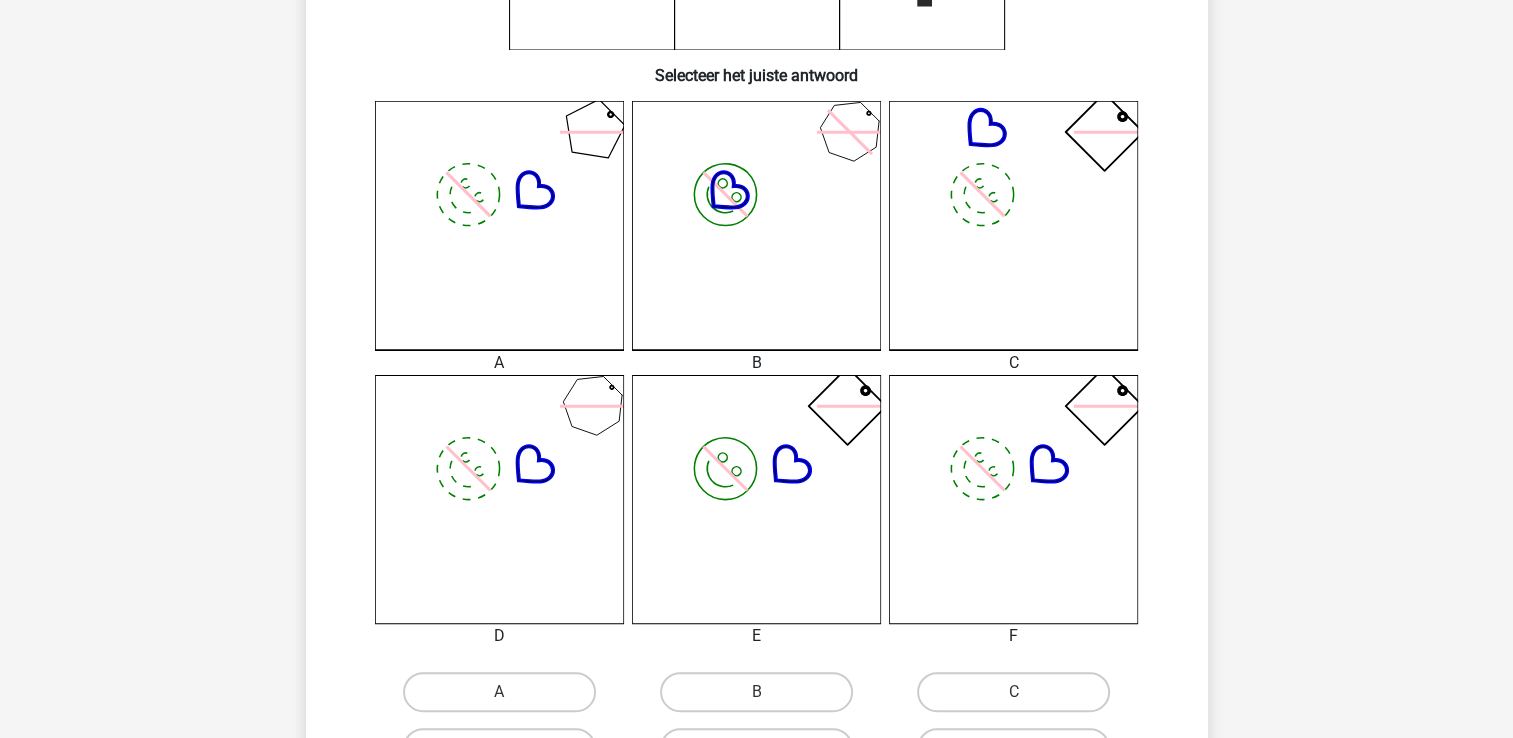 scroll, scrollTop: 500, scrollLeft: 0, axis: vertical 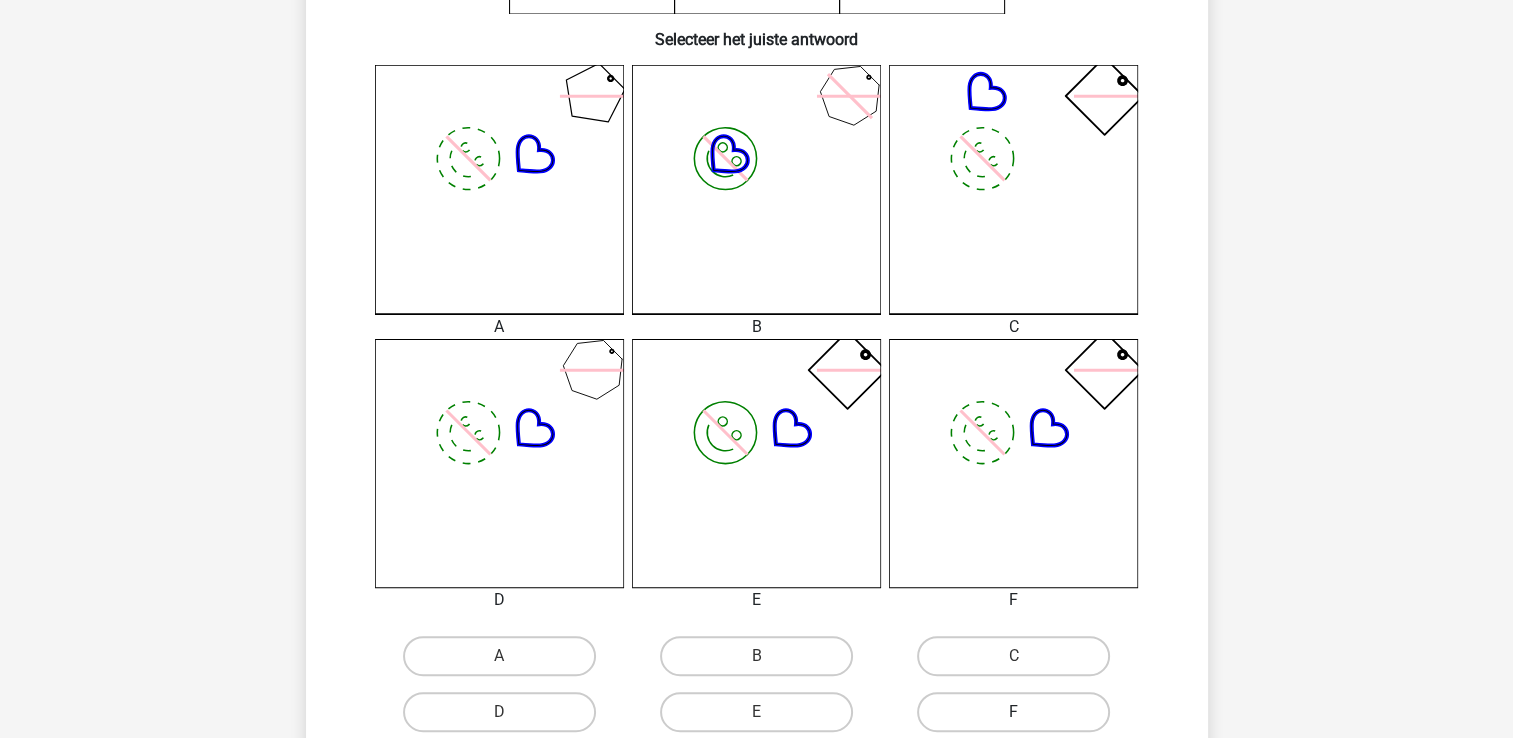 click on "F" at bounding box center (1013, 712) 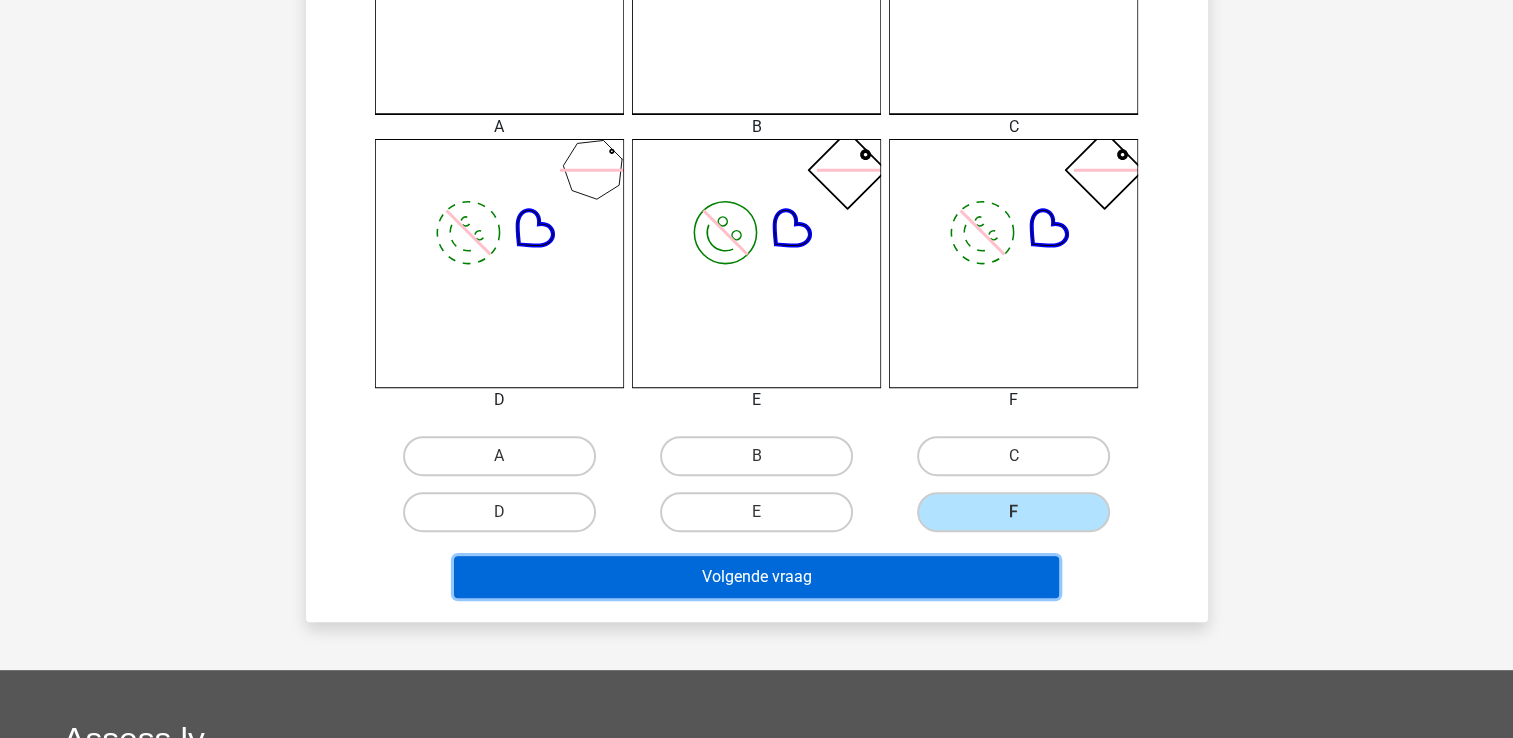 click on "Volgende vraag" at bounding box center (756, 577) 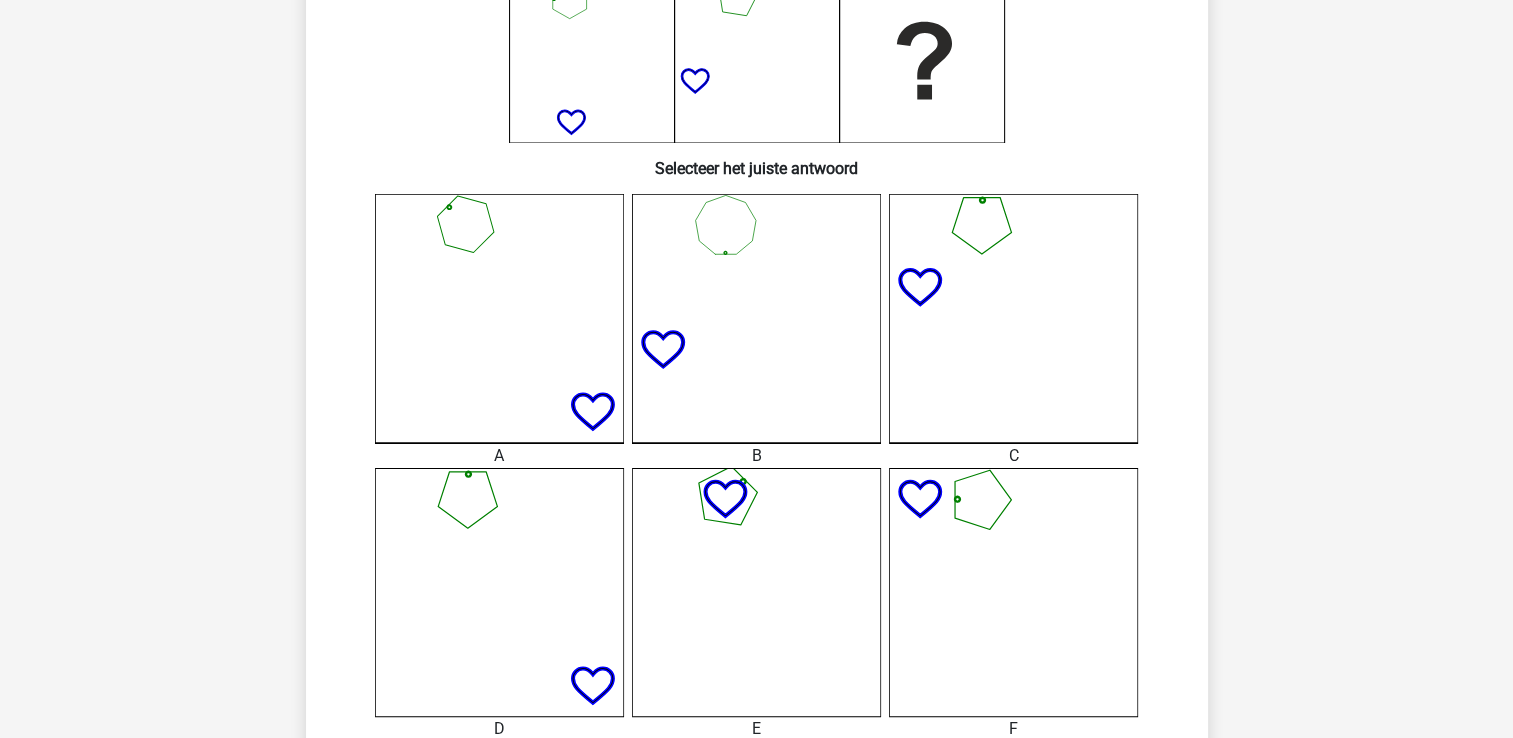 scroll, scrollTop: 392, scrollLeft: 0, axis: vertical 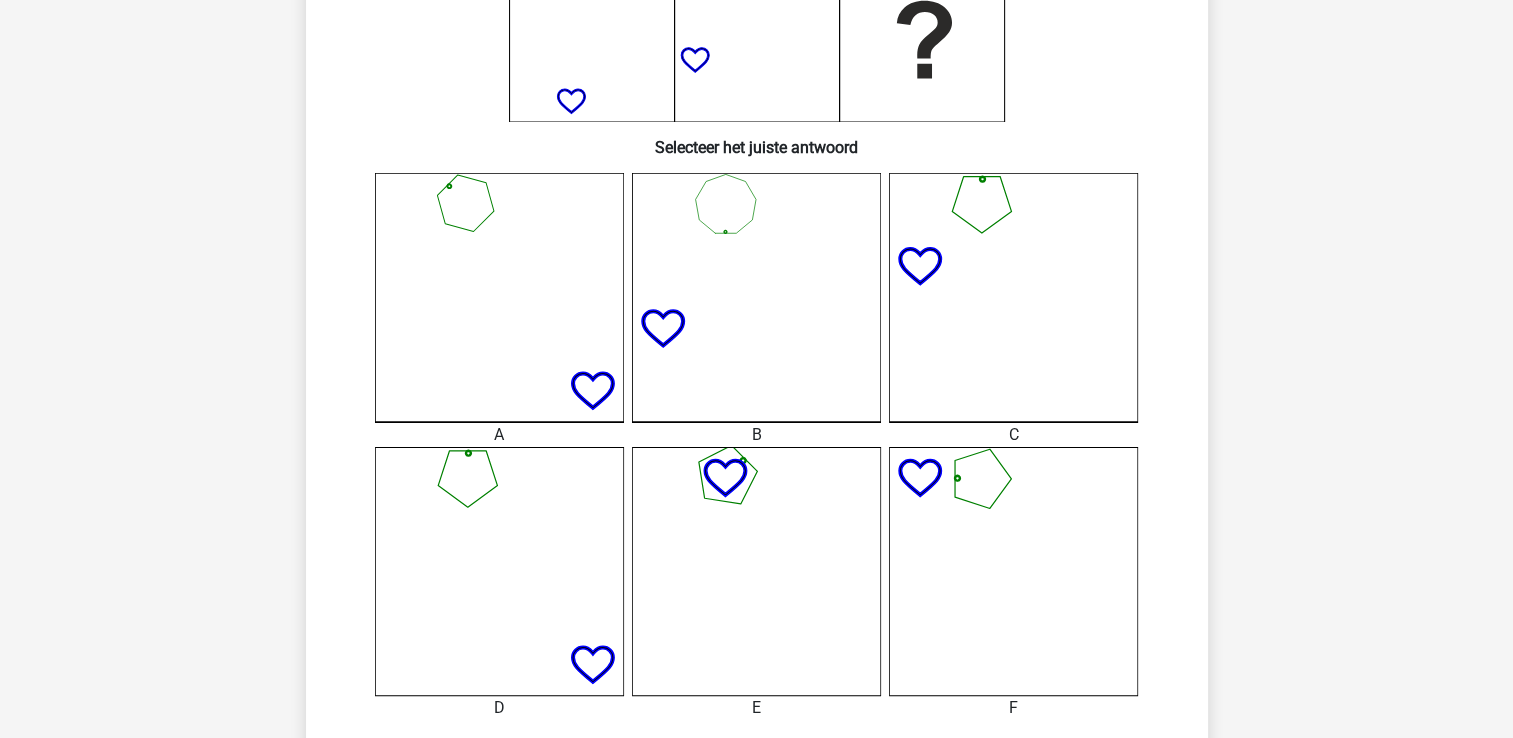click 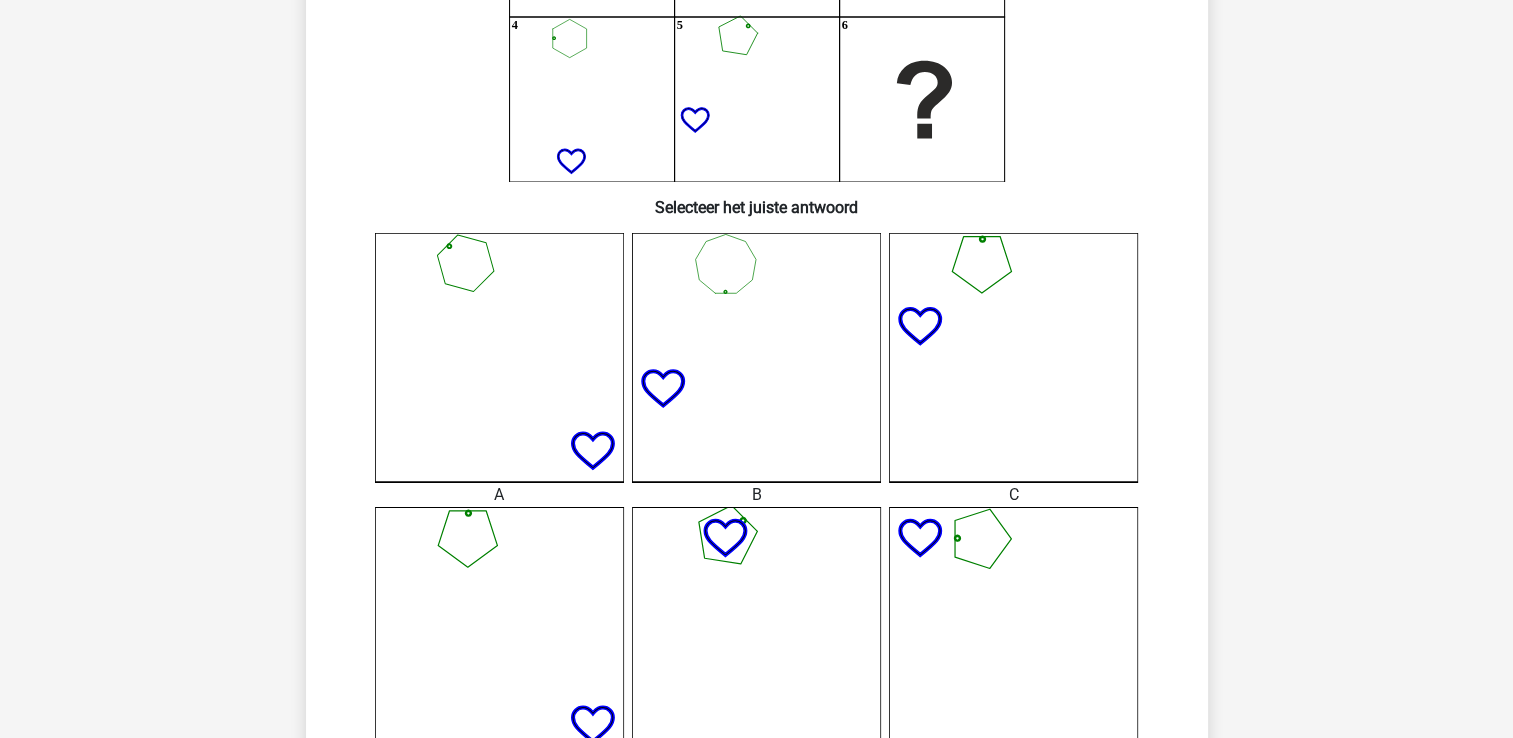 scroll, scrollTop: 492, scrollLeft: 0, axis: vertical 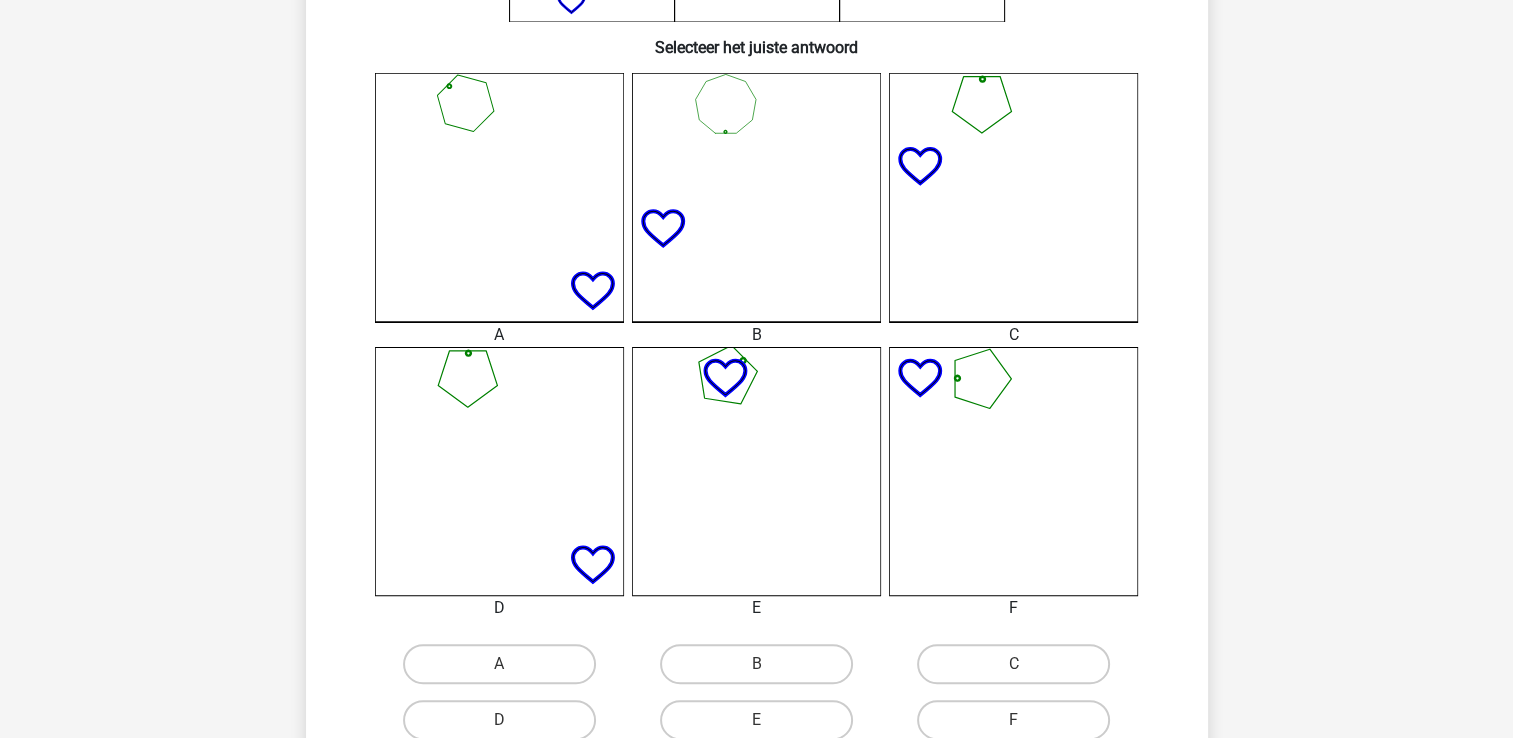 click 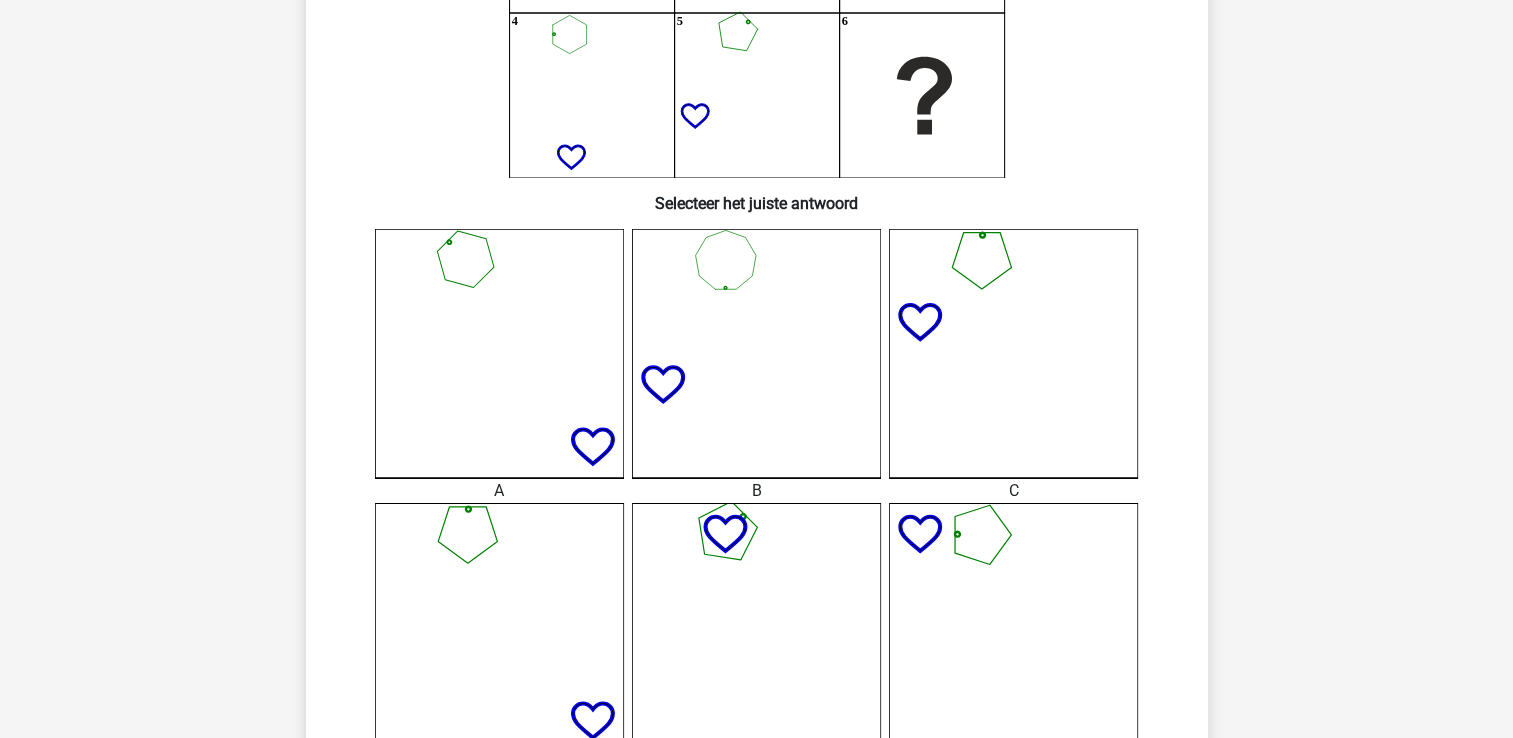 scroll, scrollTop: 492, scrollLeft: 0, axis: vertical 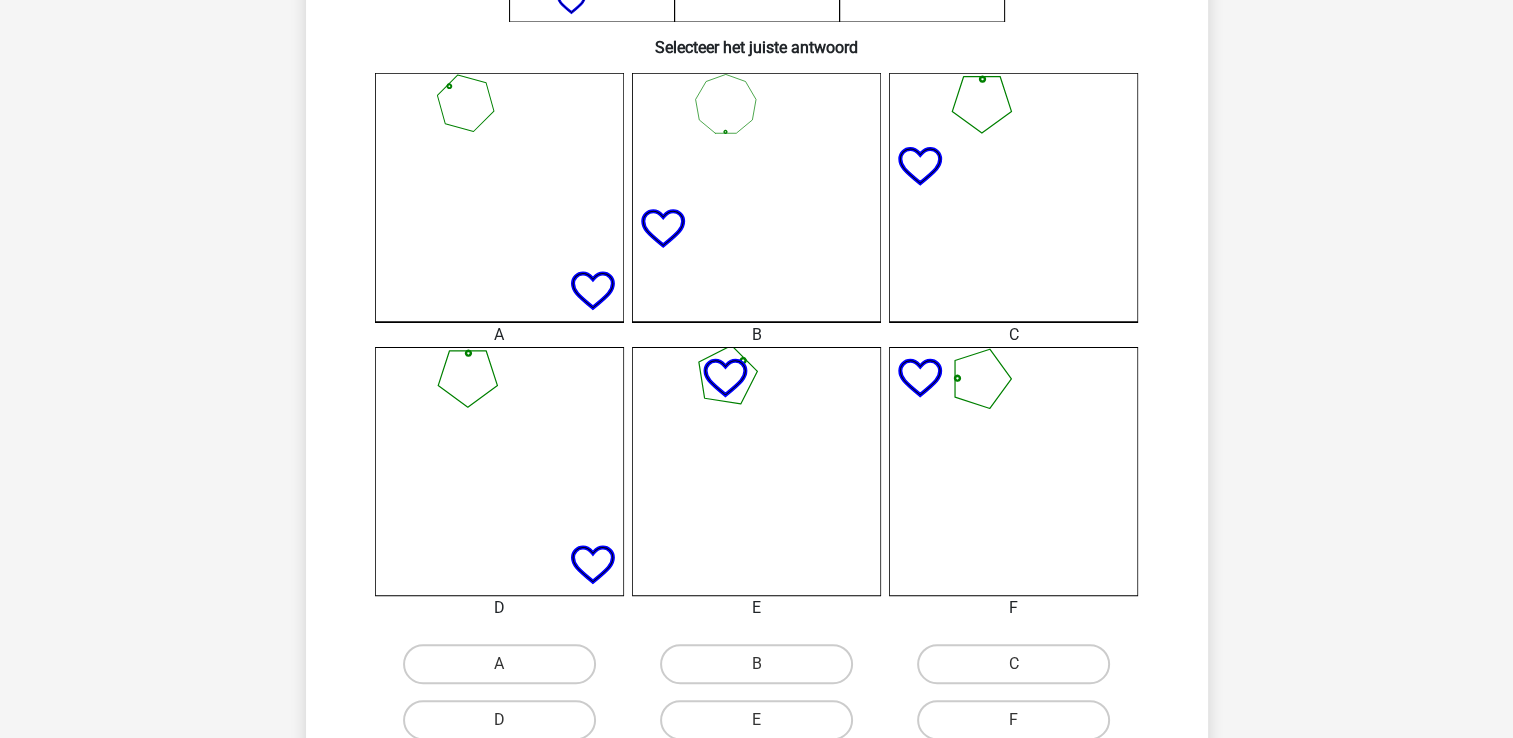 click 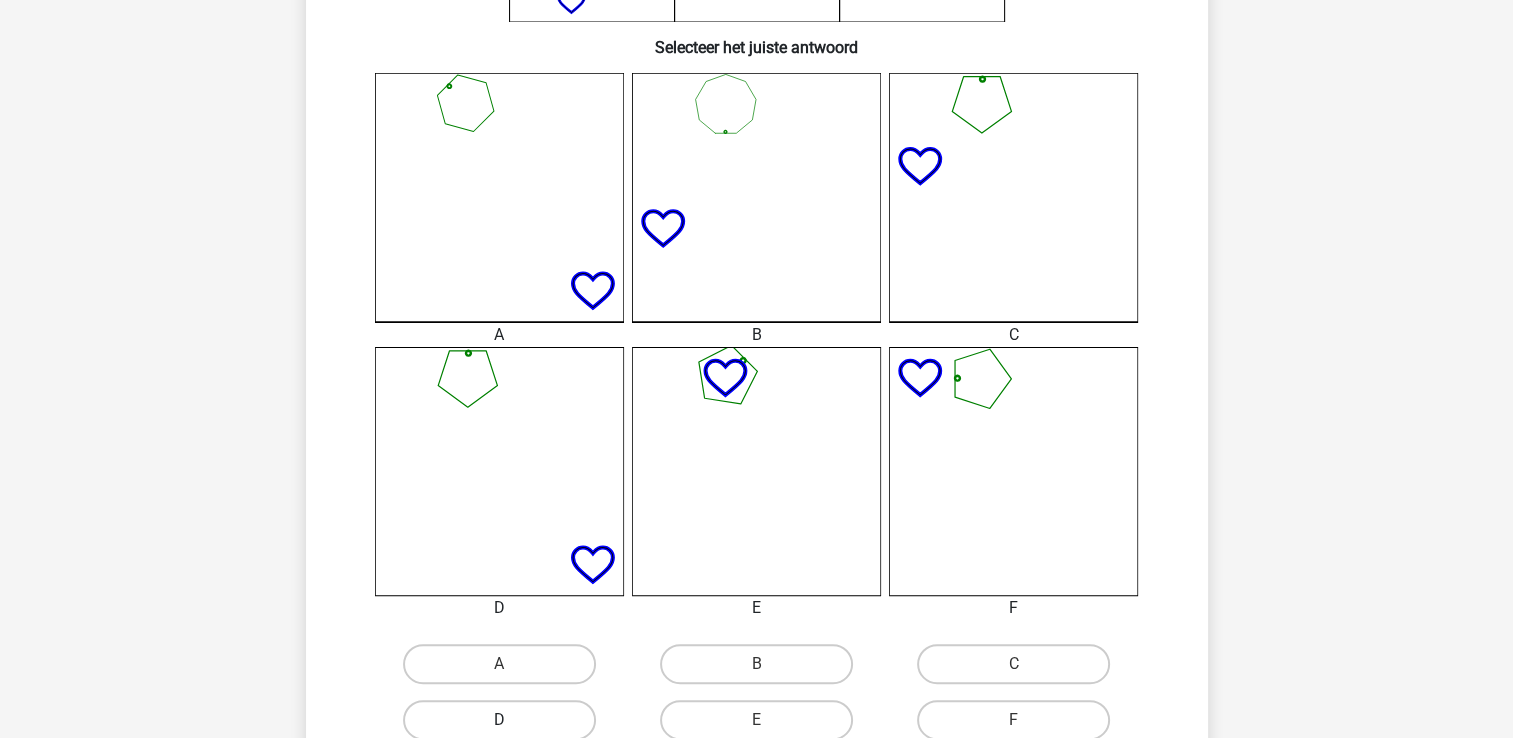 click on "D" at bounding box center (499, 720) 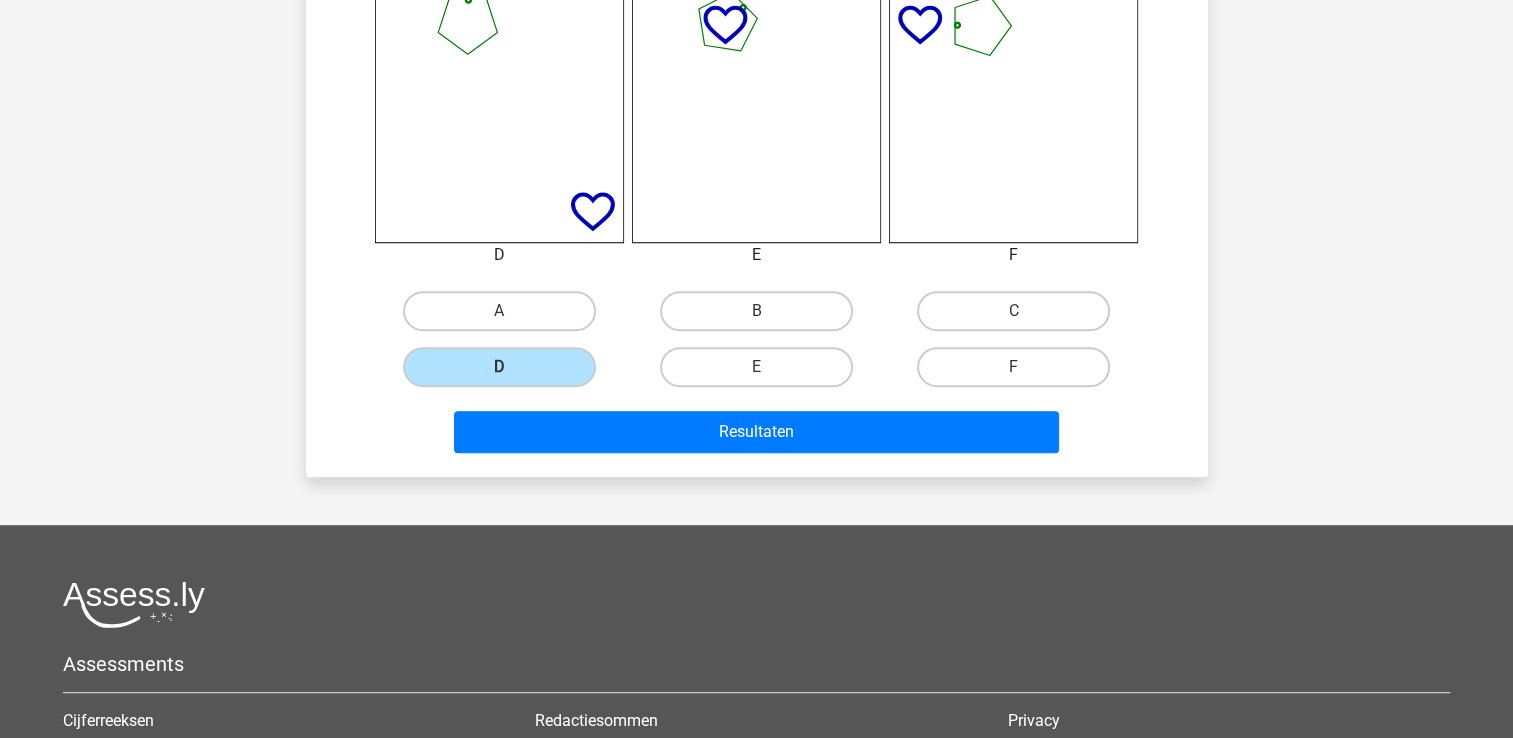 scroll, scrollTop: 892, scrollLeft: 0, axis: vertical 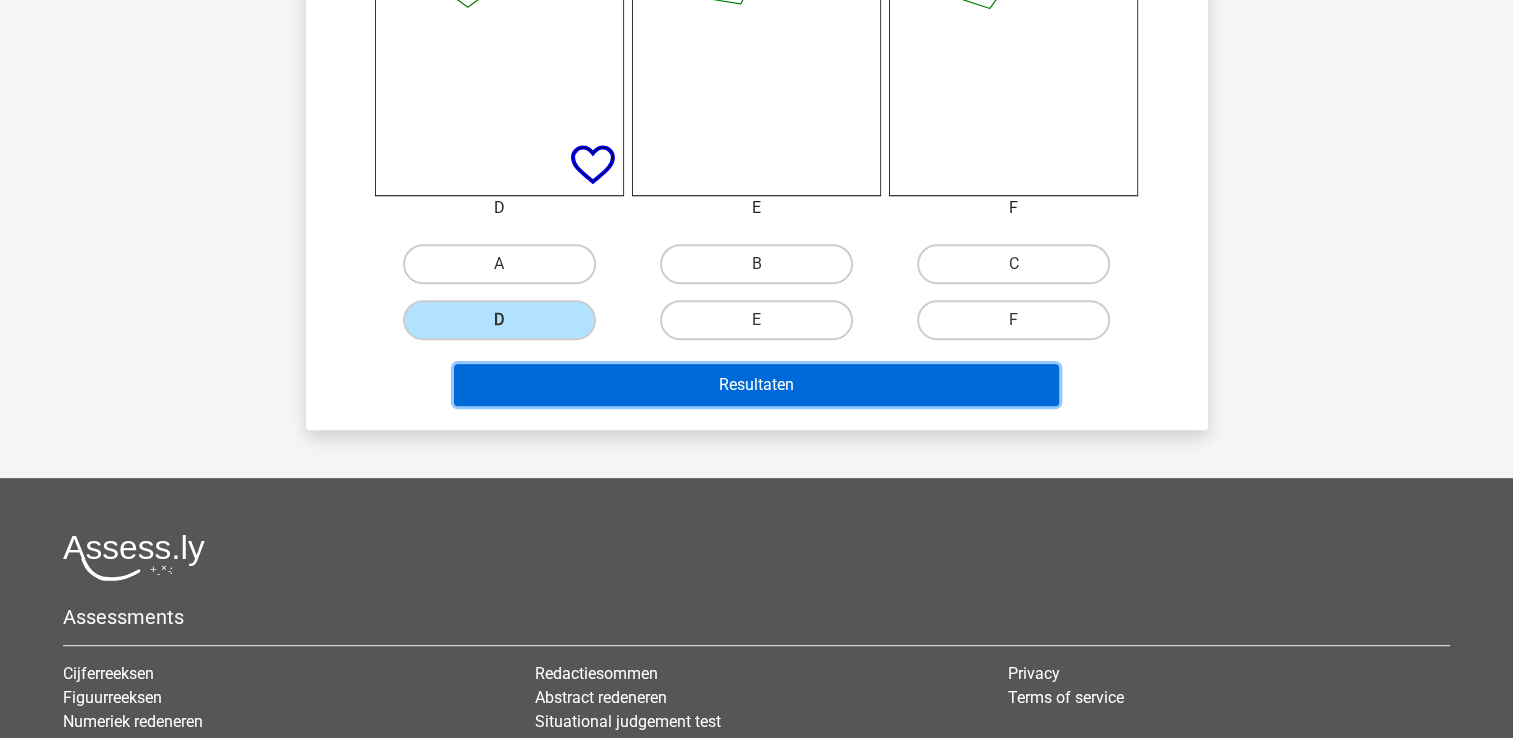 click on "Resultaten" at bounding box center (756, 385) 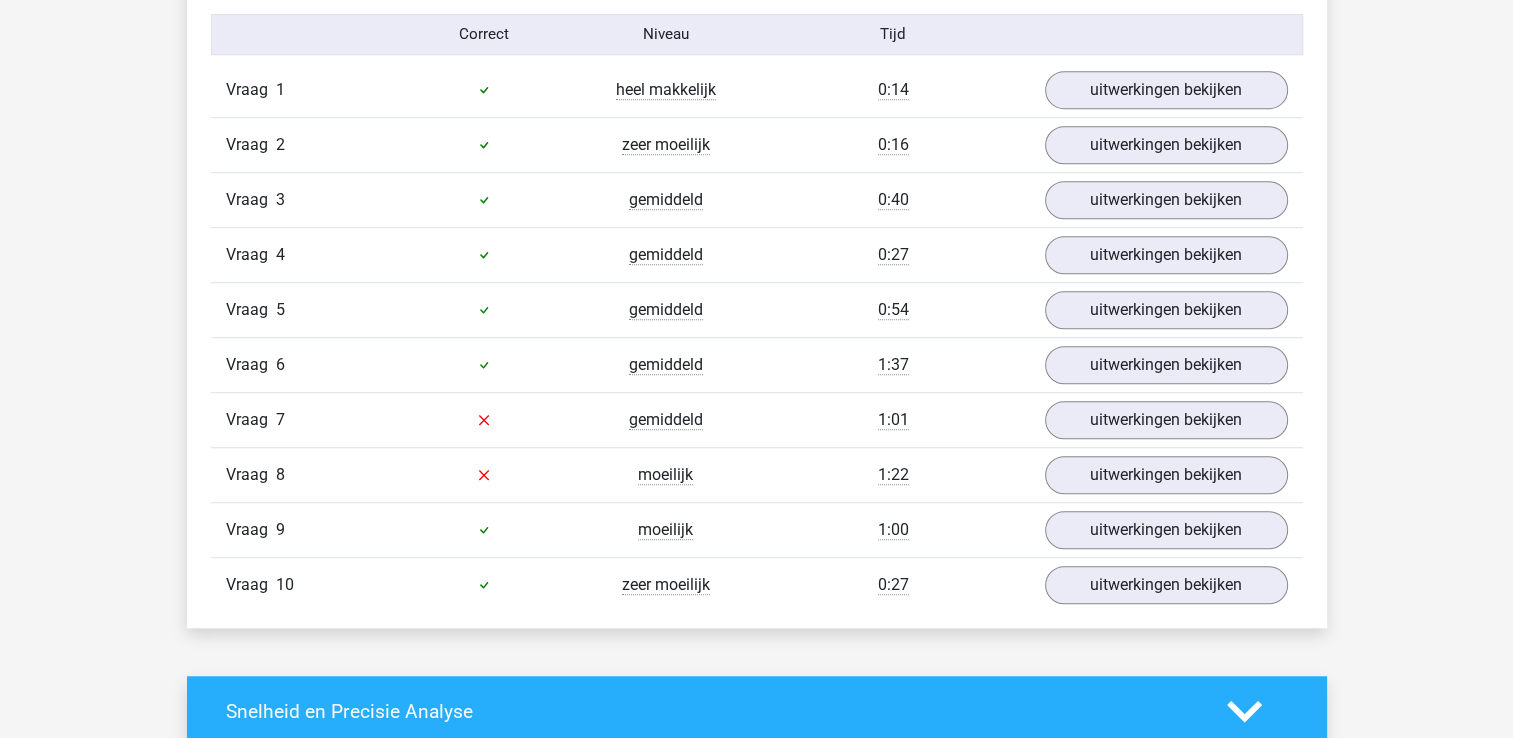 scroll, scrollTop: 1200, scrollLeft: 0, axis: vertical 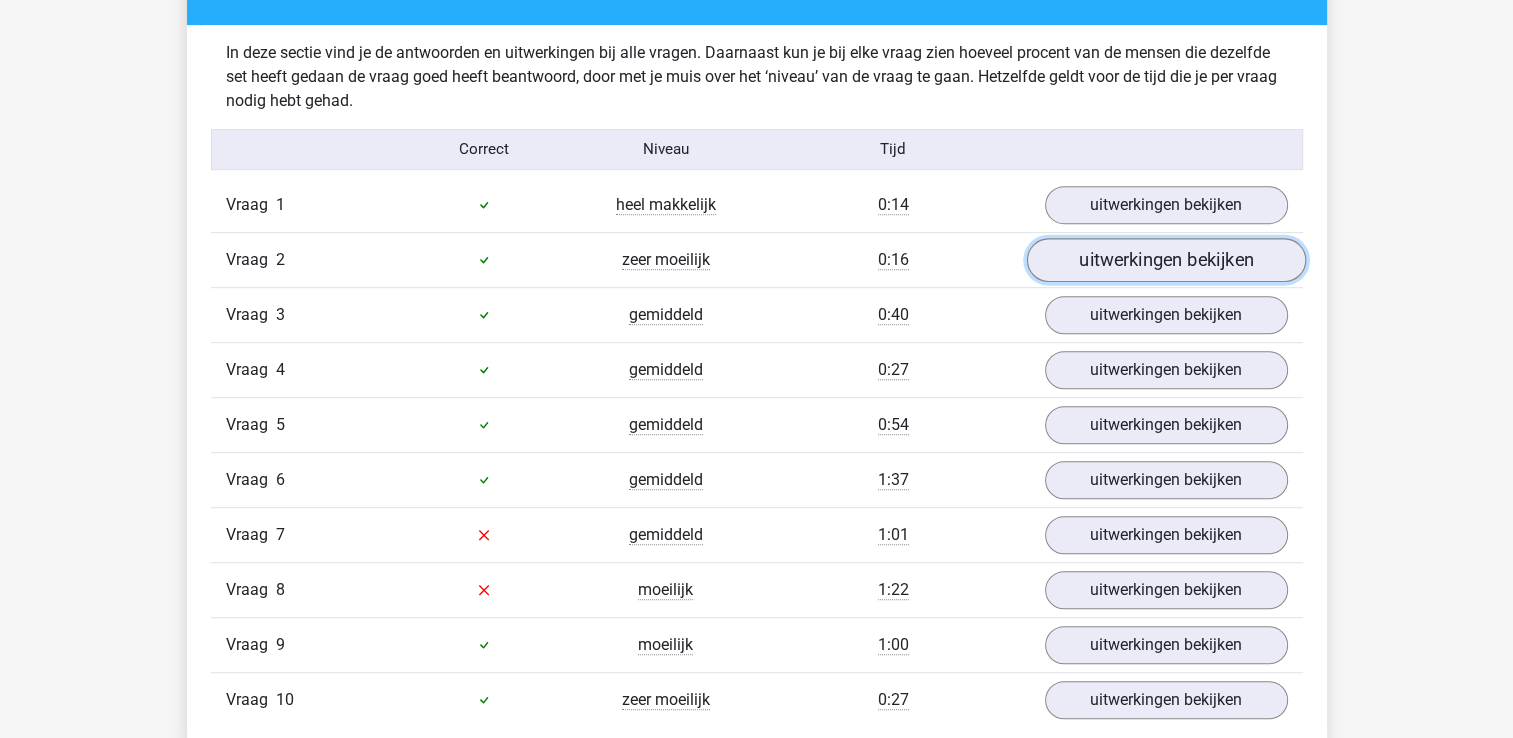click on "uitwerkingen bekijken" at bounding box center [1165, 260] 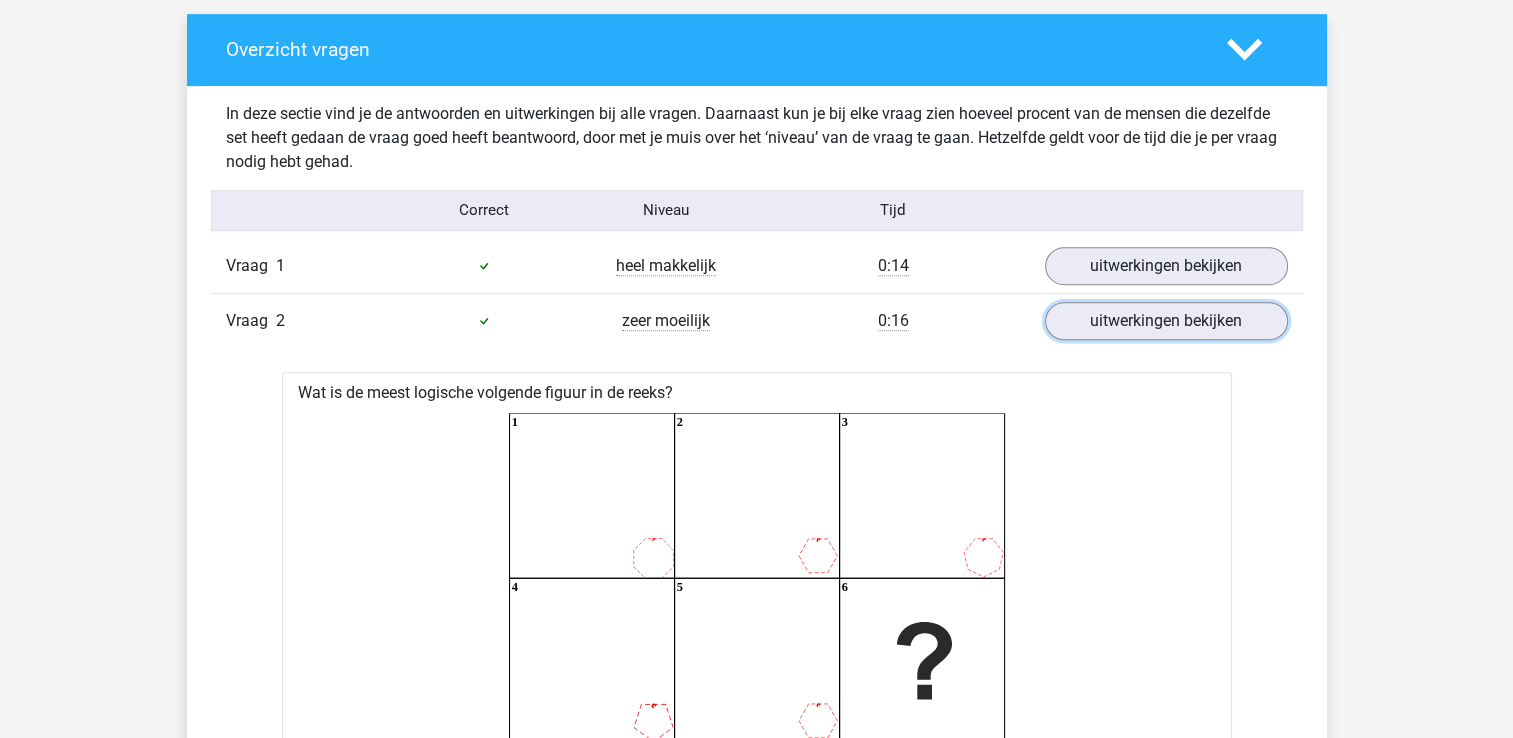 scroll, scrollTop: 1100, scrollLeft: 0, axis: vertical 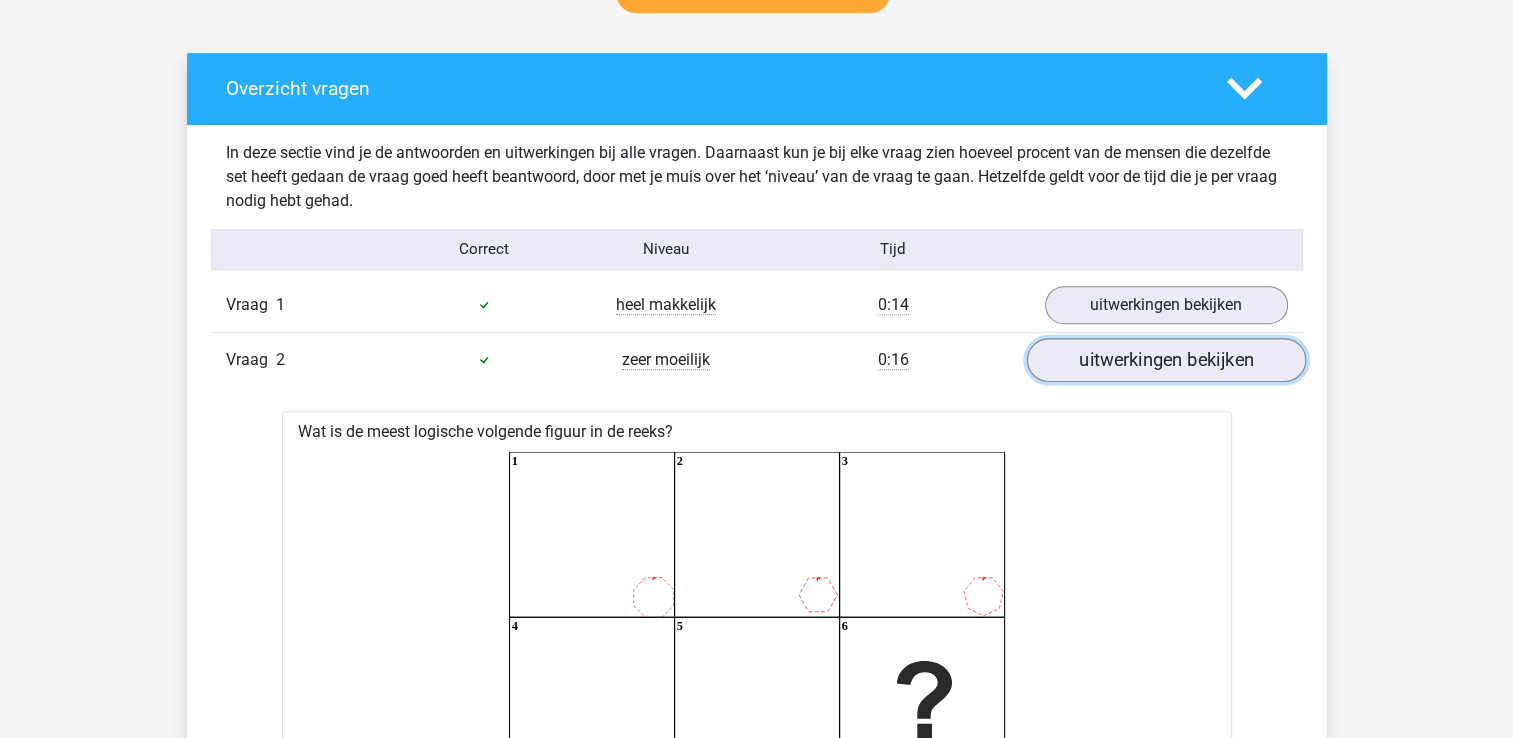 click on "uitwerkingen bekijken" at bounding box center [1165, 360] 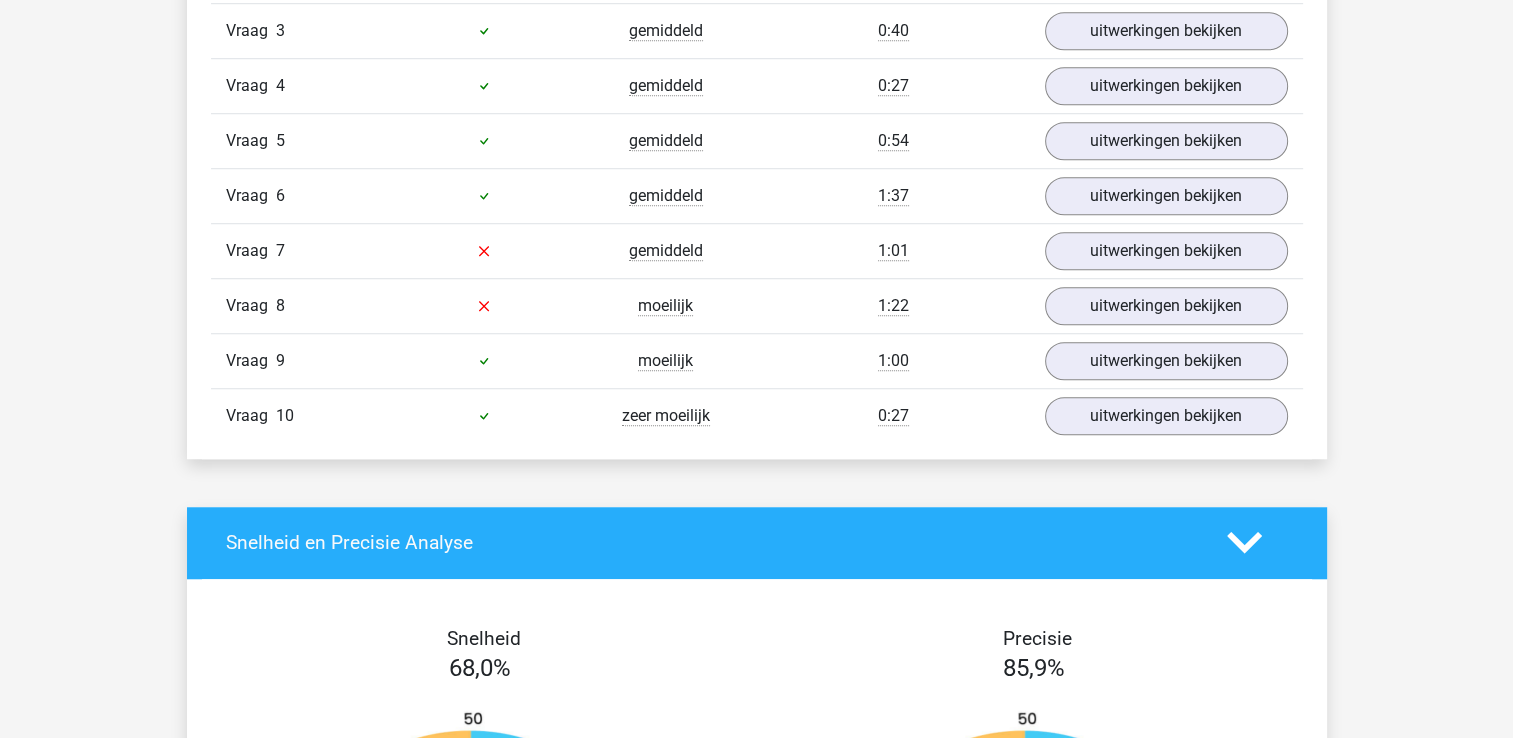scroll, scrollTop: 1500, scrollLeft: 0, axis: vertical 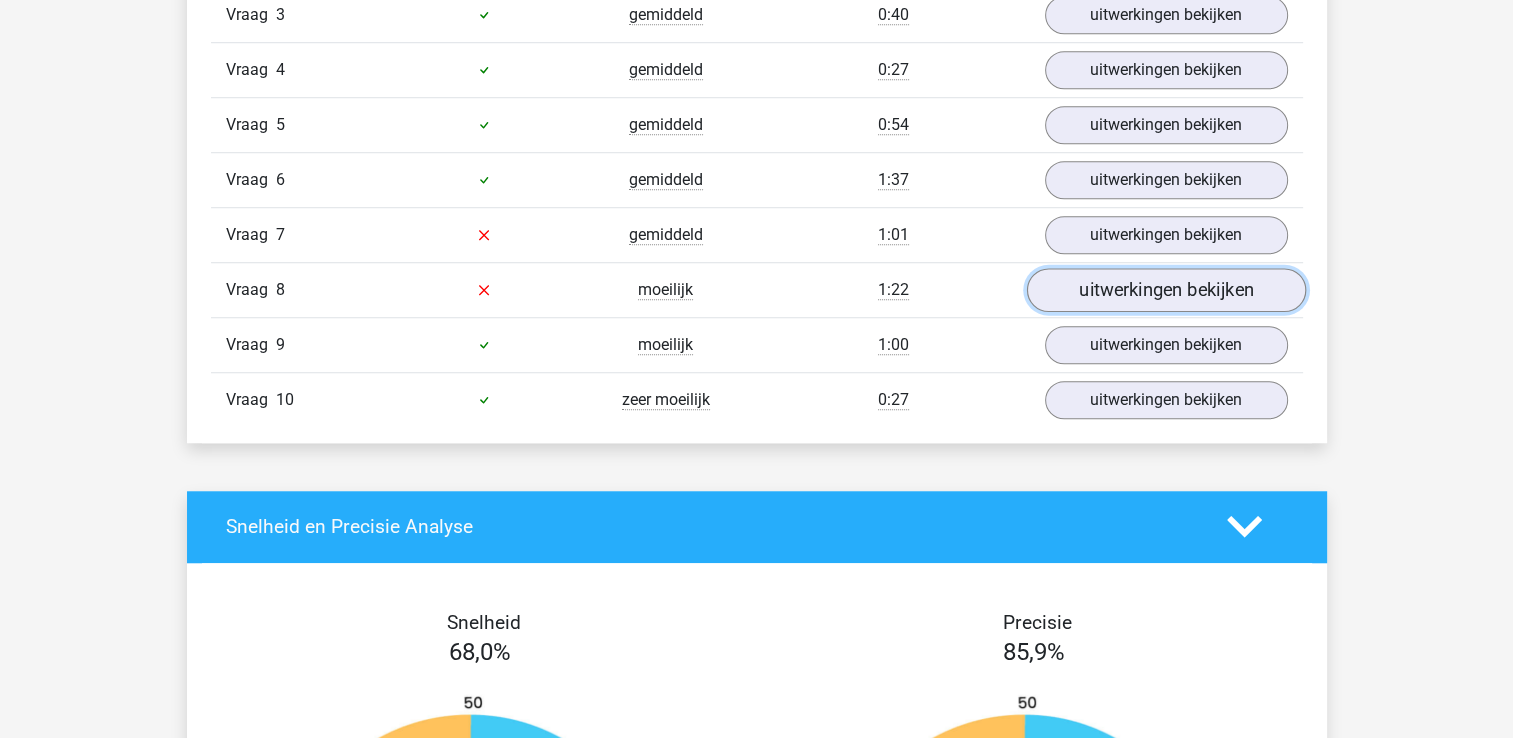 click on "uitwerkingen bekijken" at bounding box center (1165, 290) 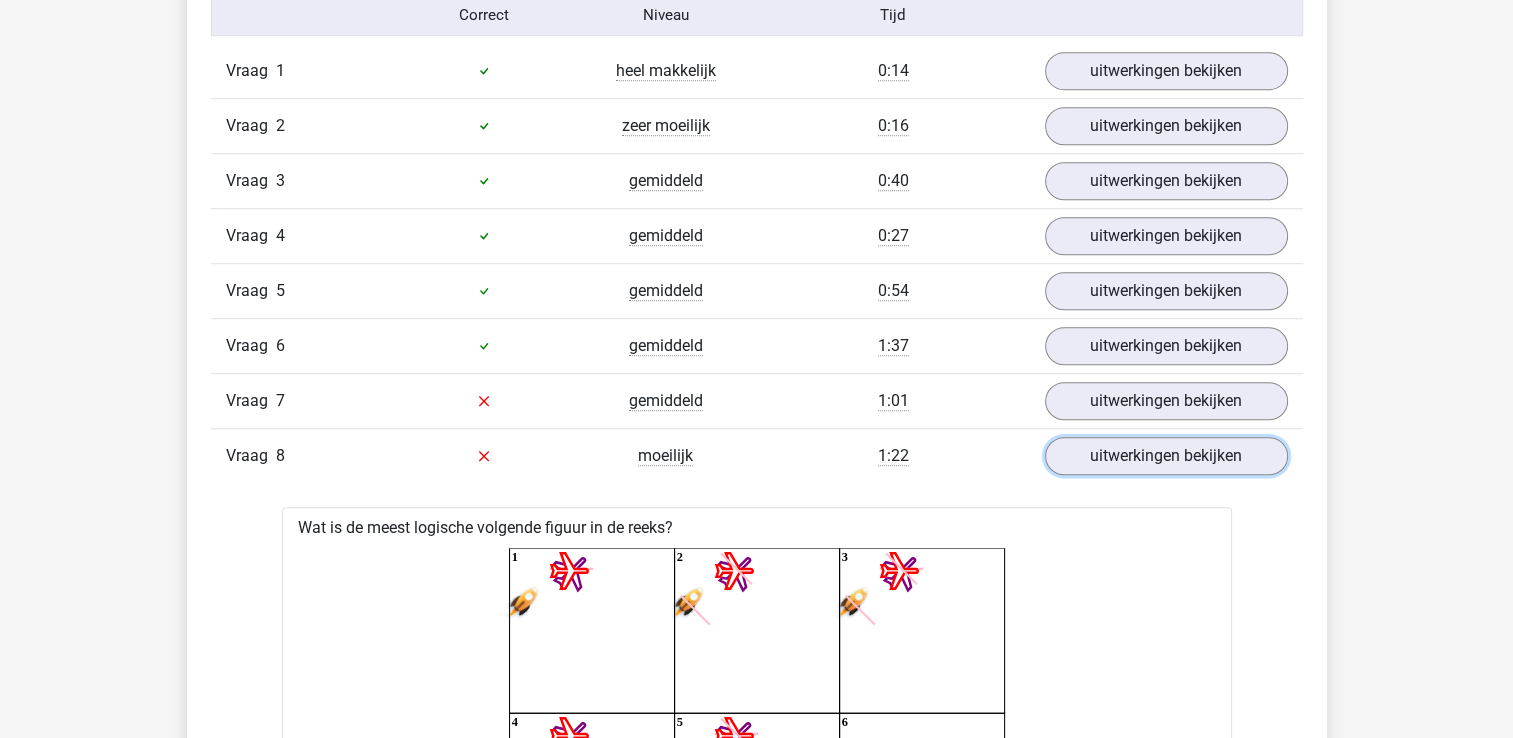 scroll, scrollTop: 1300, scrollLeft: 0, axis: vertical 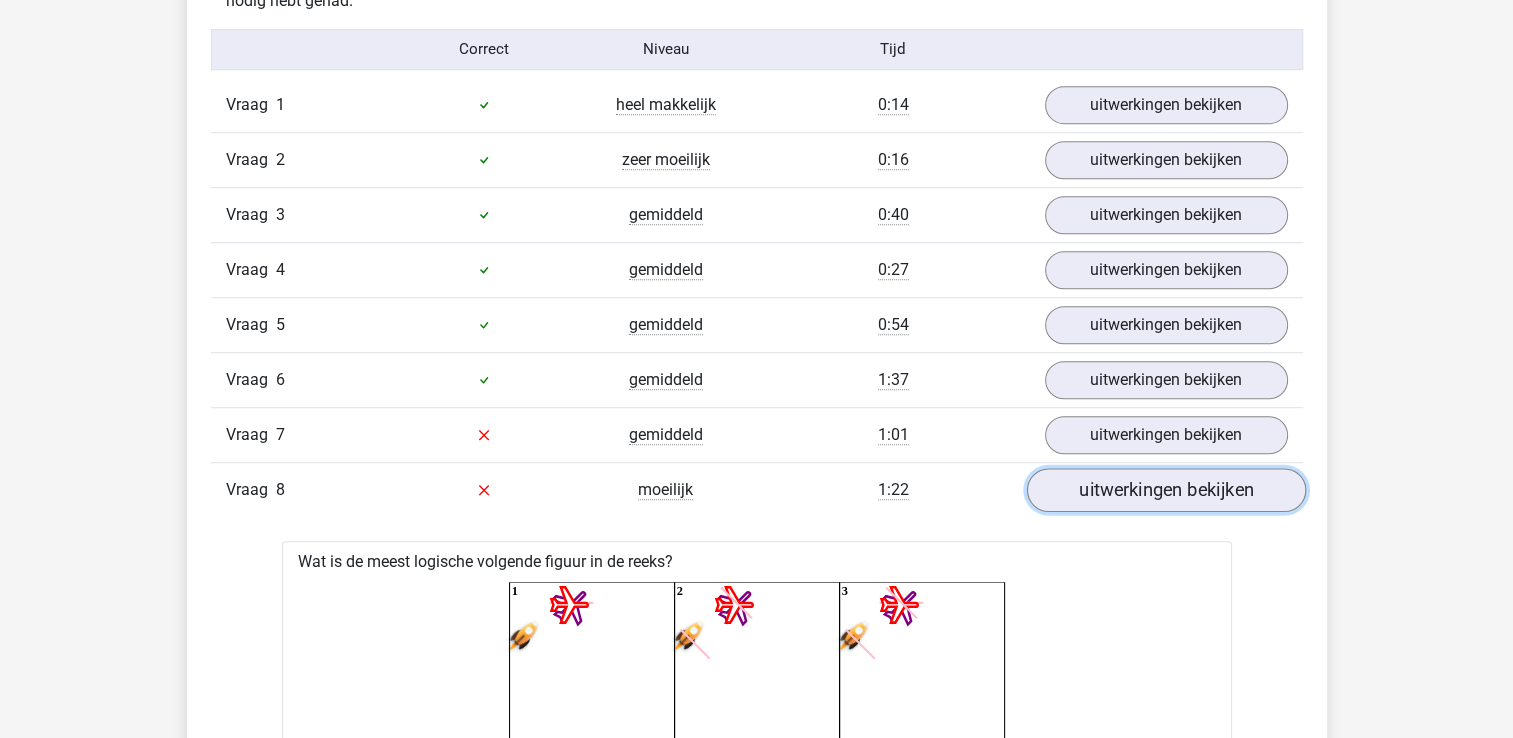 click on "uitwerkingen bekijken" at bounding box center (1165, 490) 